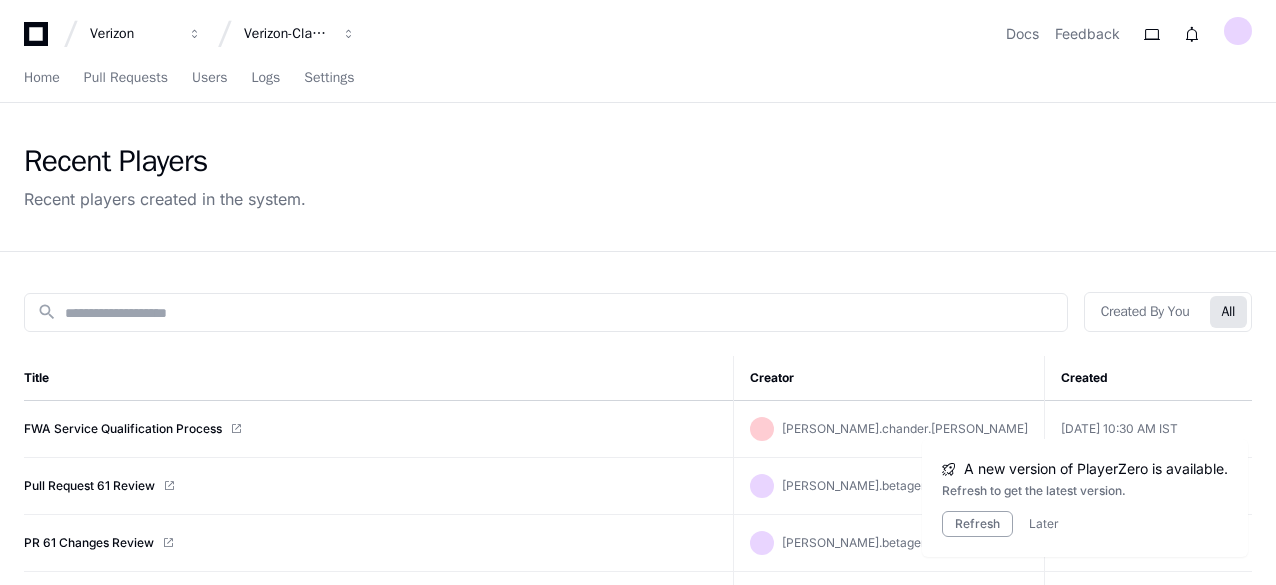 scroll, scrollTop: 0, scrollLeft: 0, axis: both 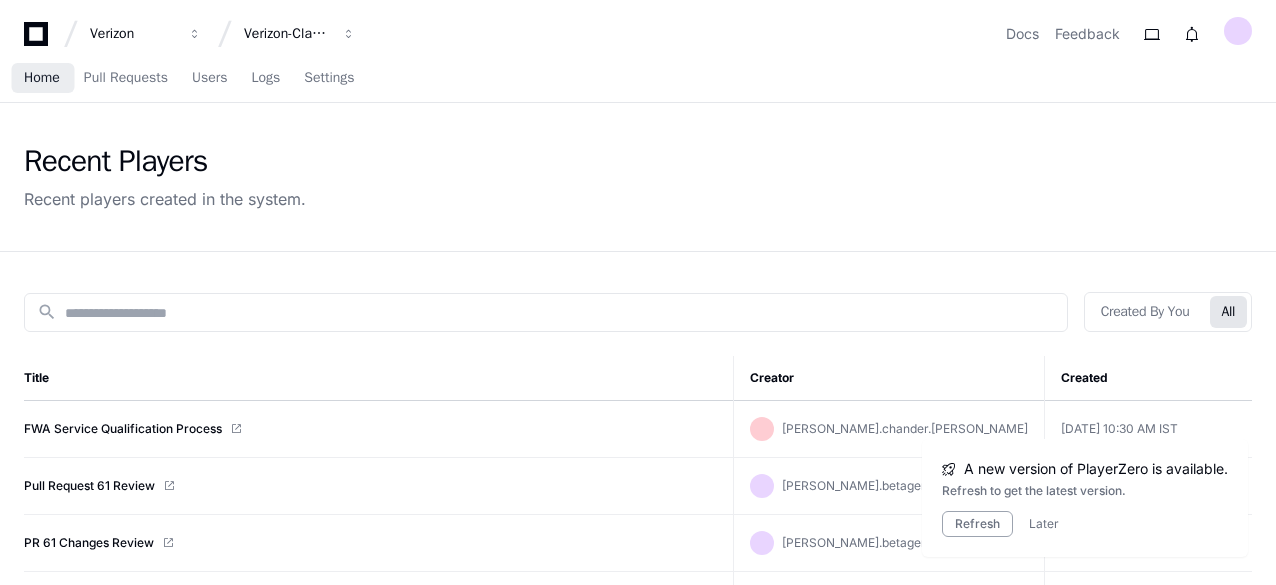 click on "Home" at bounding box center (42, 78) 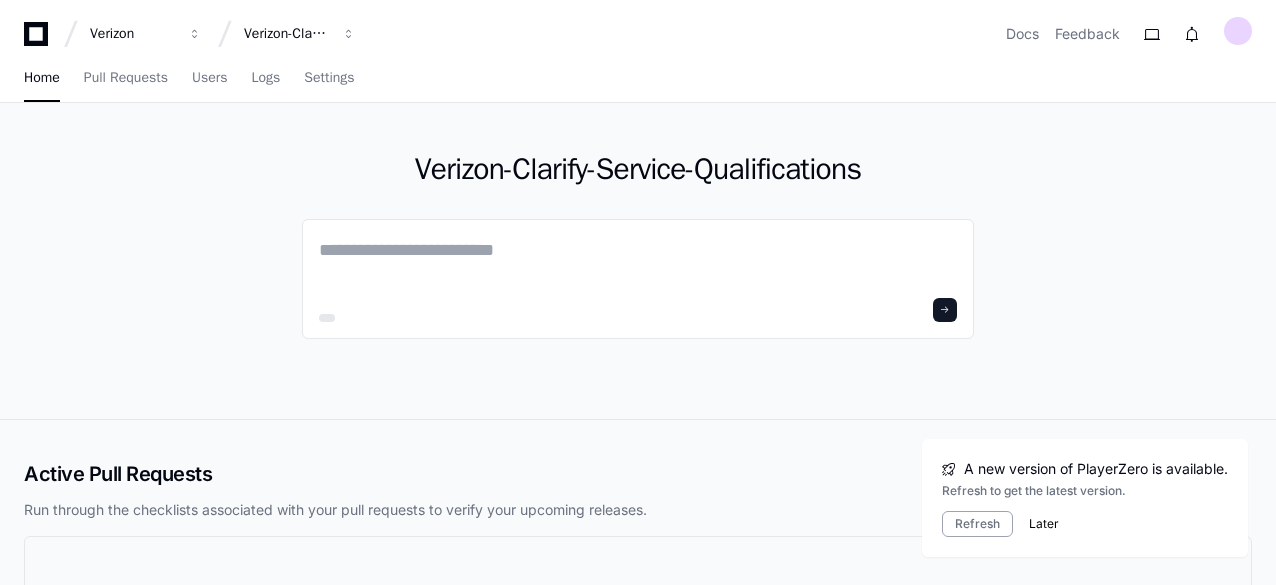 click on "Later" at bounding box center [1044, 524] 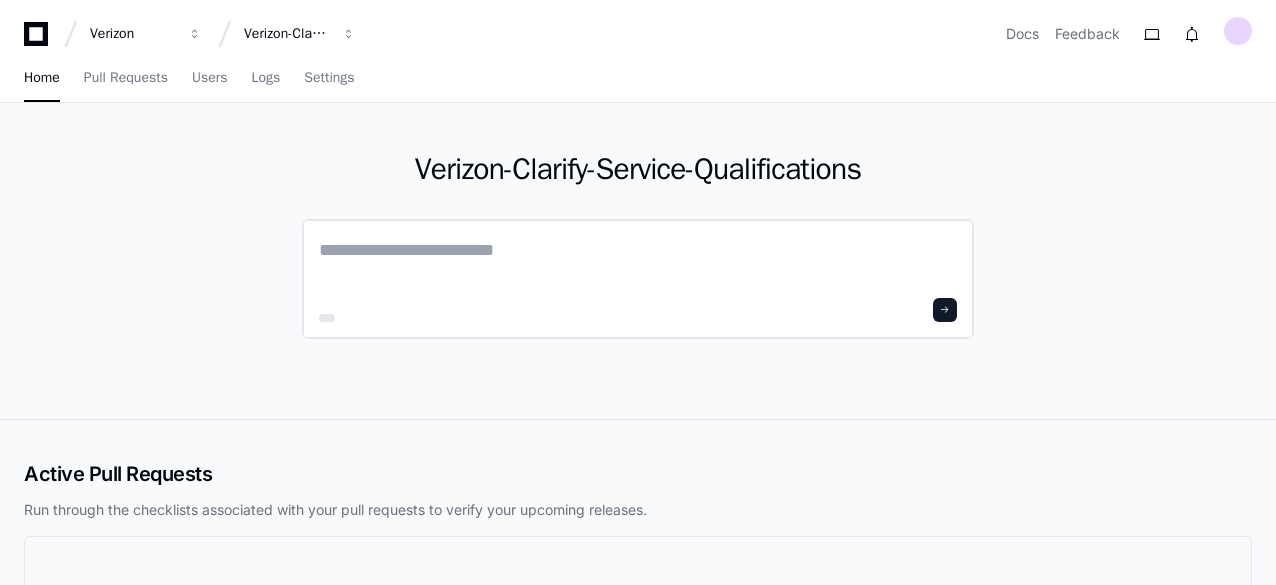 click 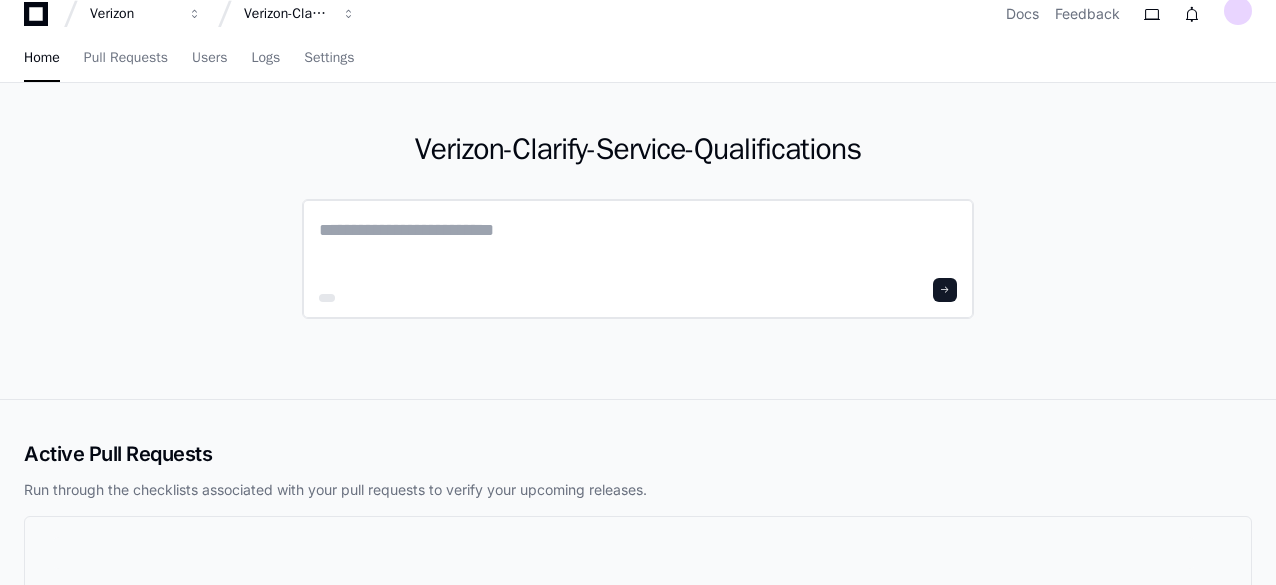 scroll, scrollTop: 7, scrollLeft: 0, axis: vertical 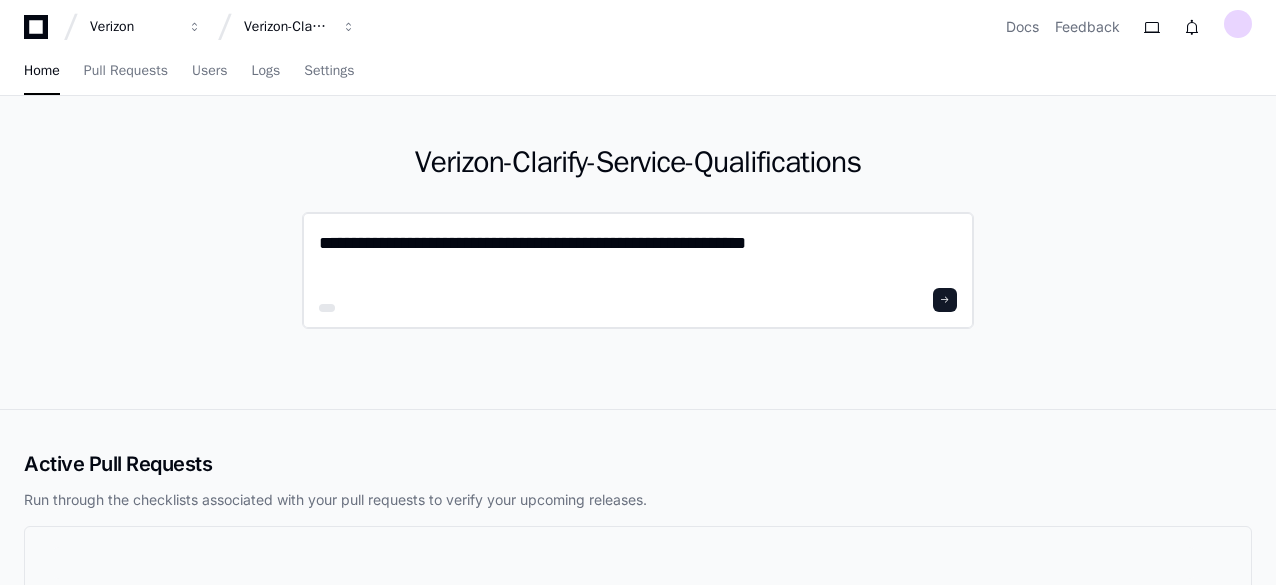 type on "**********" 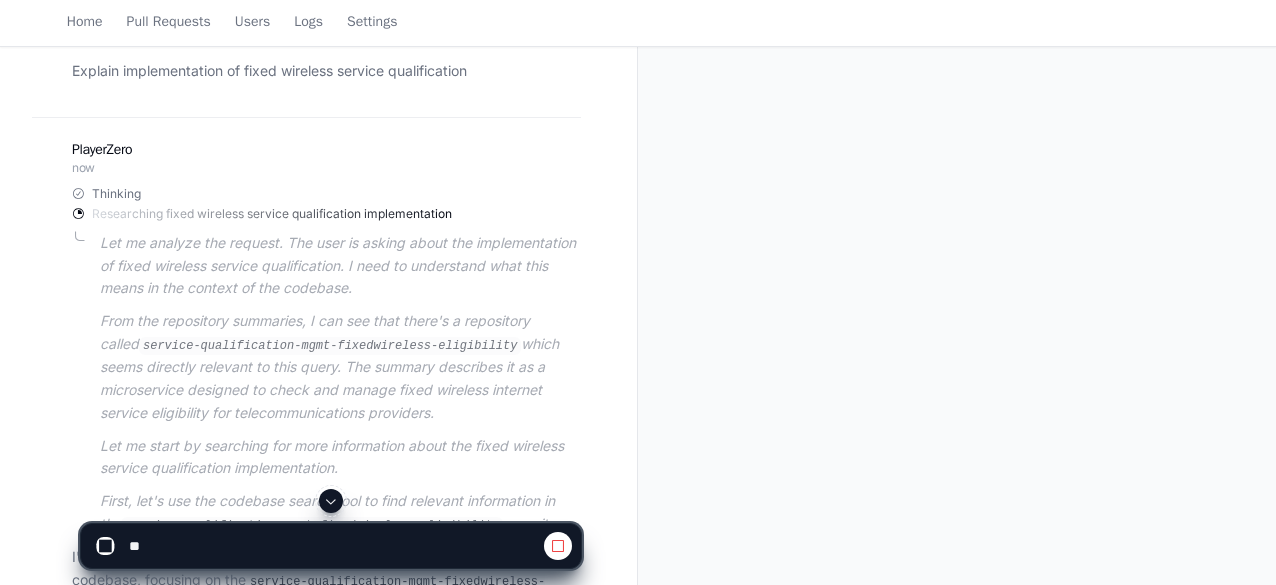 scroll, scrollTop: 237, scrollLeft: 0, axis: vertical 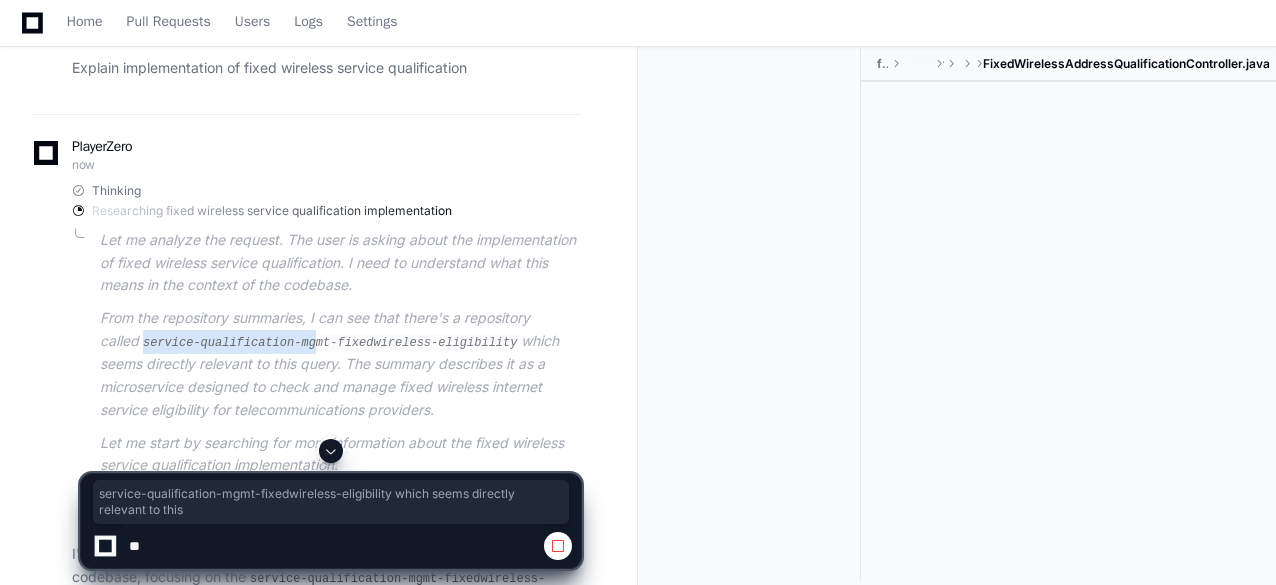 drag, startPoint x: 102, startPoint y: 339, endPoint x: 446, endPoint y: 341, distance: 344.00583 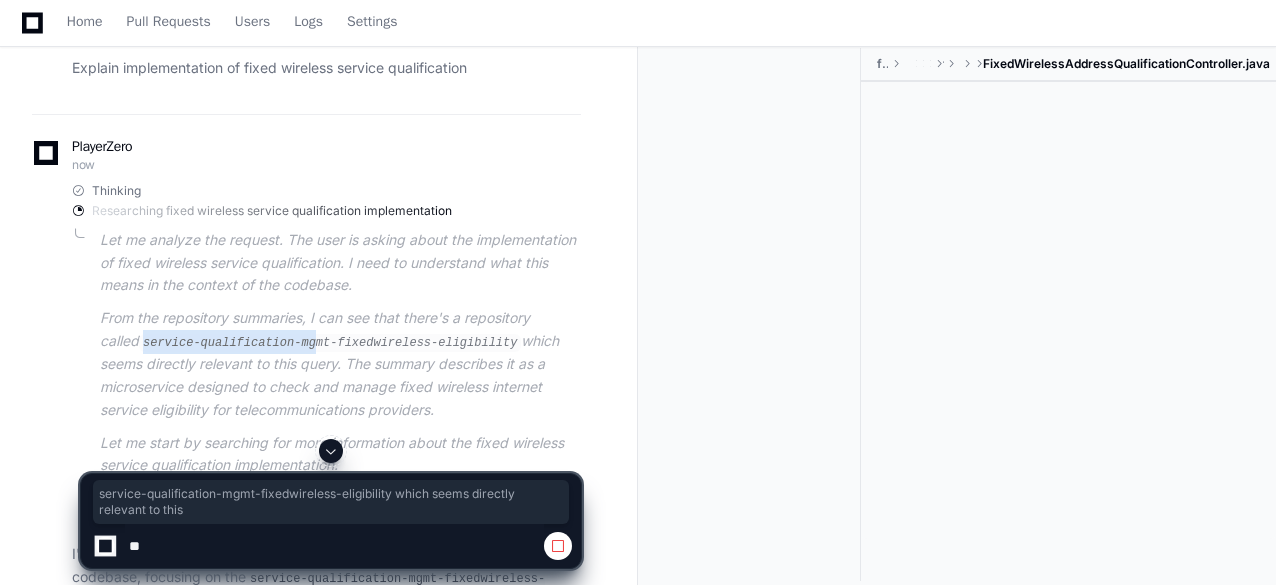 click on "service-qualification-mgmt-fixedwireless-eligibility" 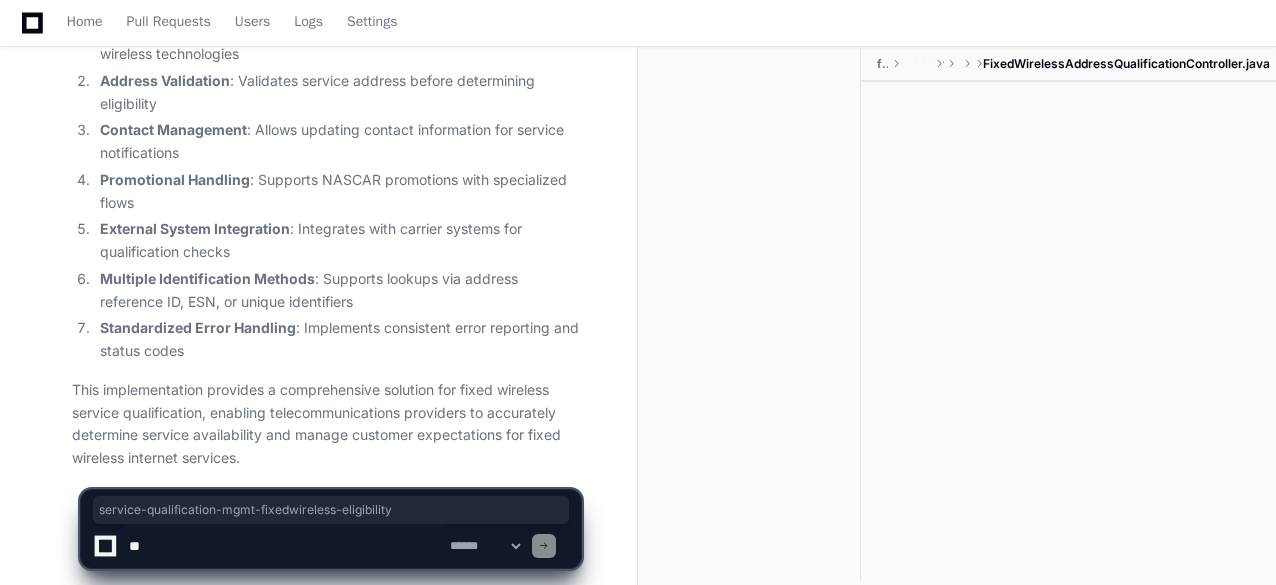 scroll, scrollTop: 4072, scrollLeft: 0, axis: vertical 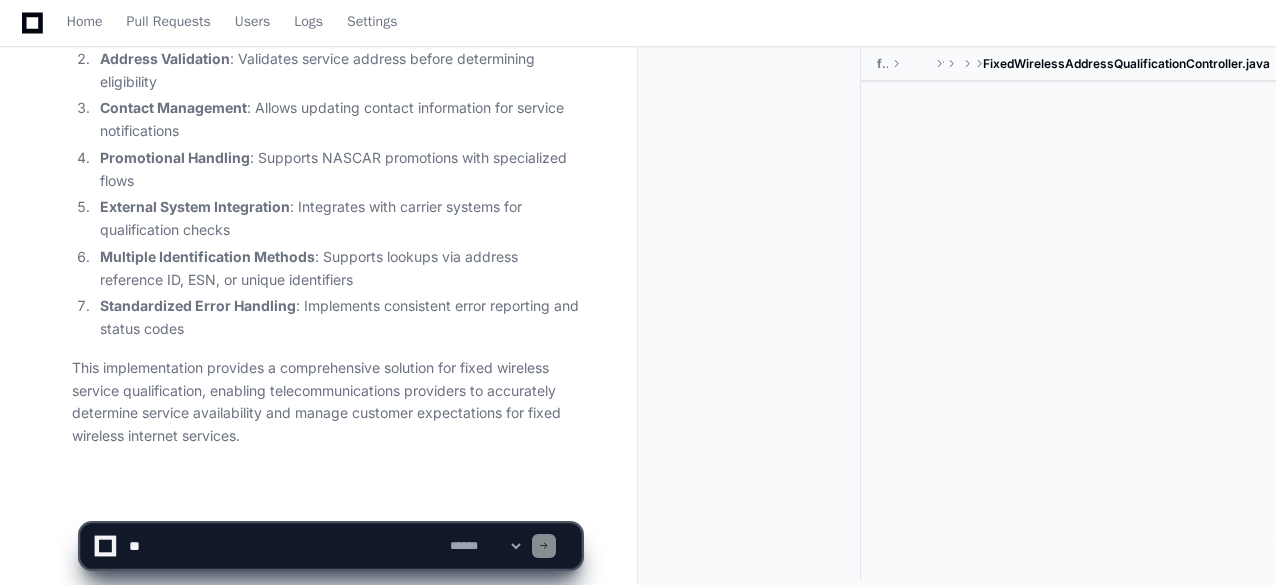 click 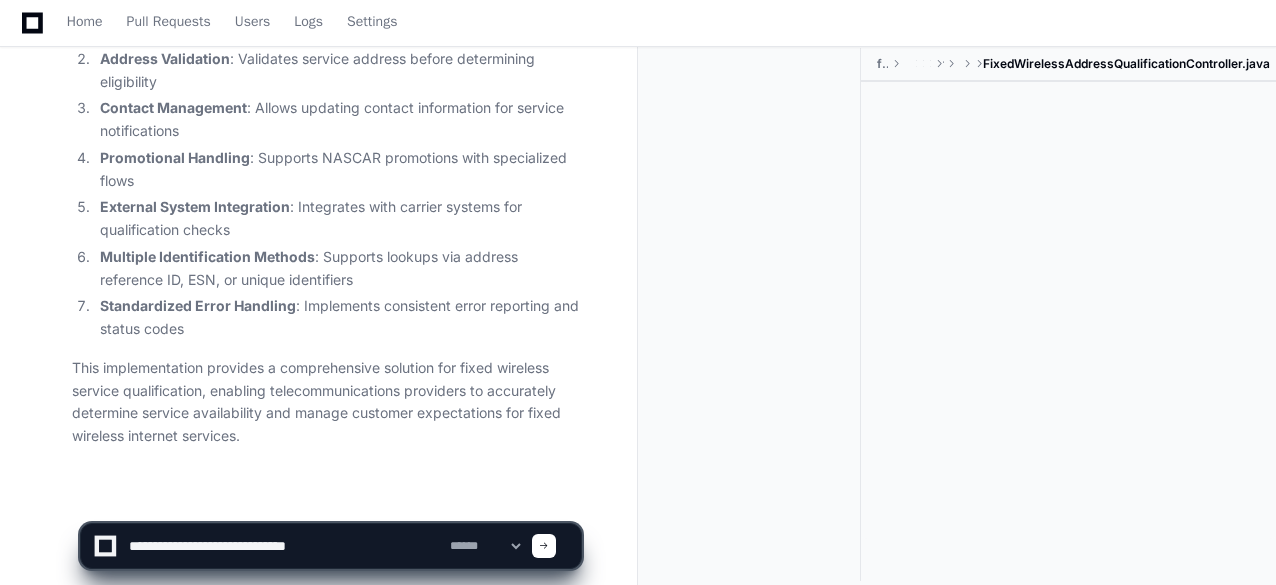 paste on "**********" 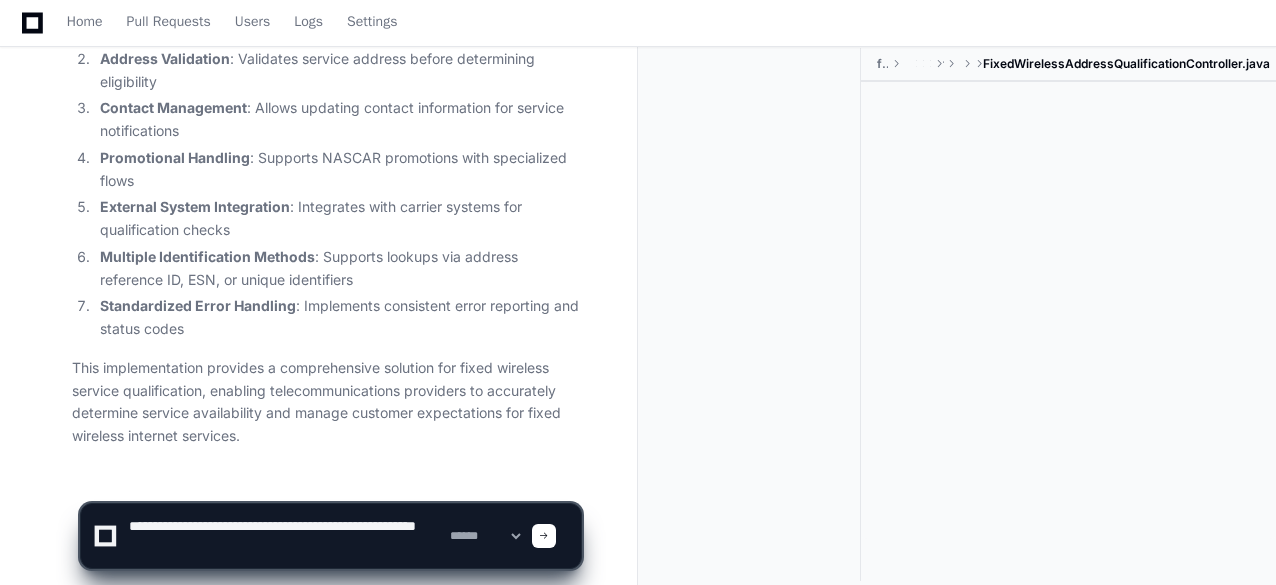type 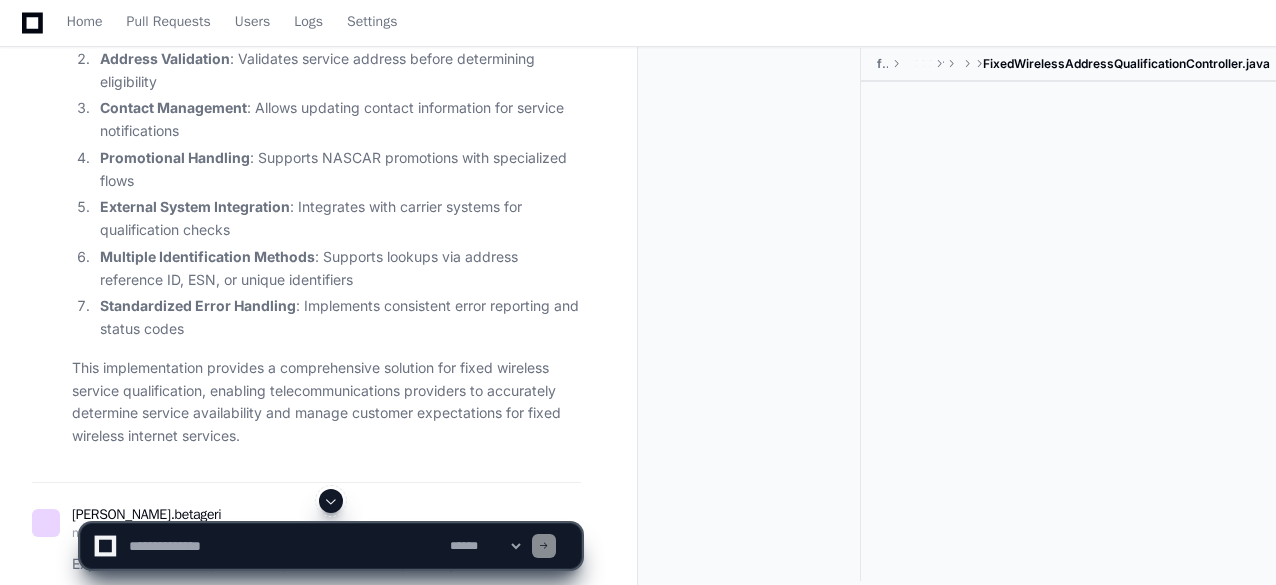 scroll, scrollTop: 0, scrollLeft: 0, axis: both 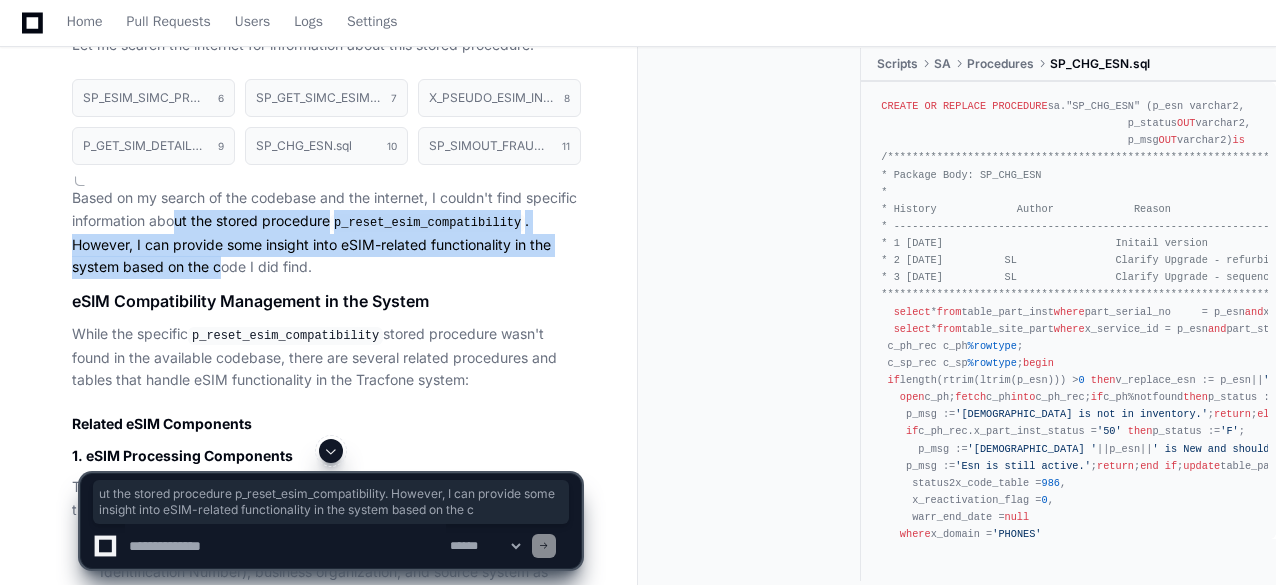 drag, startPoint x: 175, startPoint y: 194, endPoint x: 223, endPoint y: 231, distance: 60.60528 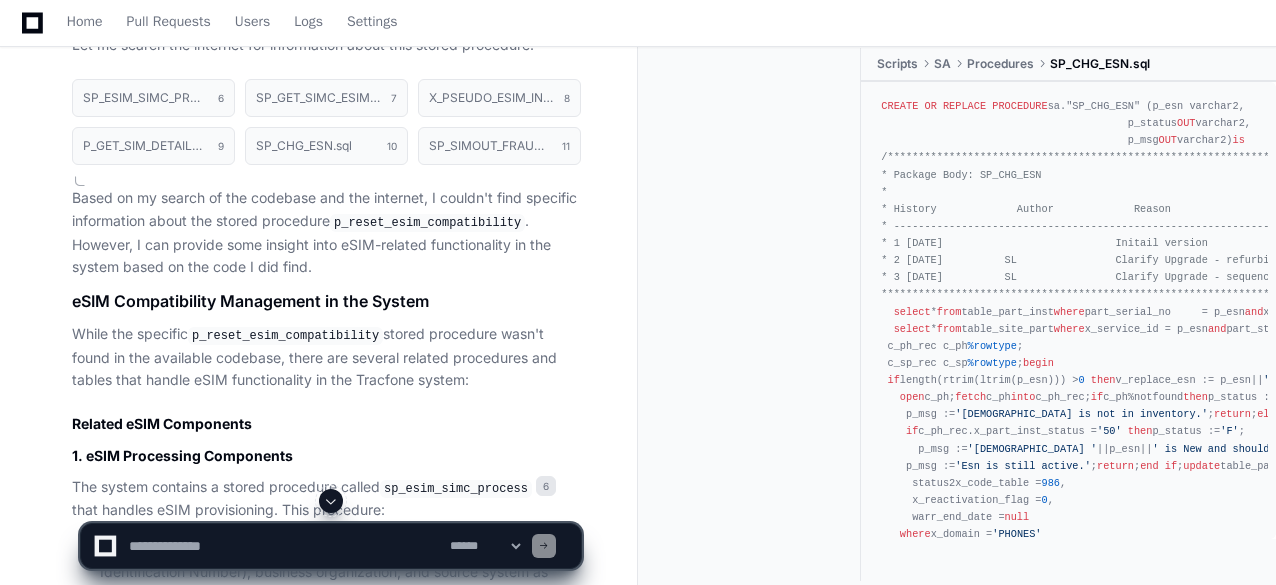 click on "Based on my search of the codebase and the internet, I couldn't find specific information about the stored procedure  p_reset_esim_compatibility . However, I can provide some insight into eSIM-related functionality in the system based on the code I did find.
eSIM Compatibility Management in the System
While the specific  p_reset_esim_compatibility  stored procedure wasn't found in the available codebase, there are several related procedures and tables that handle eSIM functionality in the Tracfone system:
Related eSIM Components
1. eSIM Processing Components
The system contains a stored procedure called  sp_esim_simc_process 6  that handles eSIM provisioning. This procedure:
Takes a device ESN (Electronic Serial Number), MIN (Mobile Identification Number), business organization, and source system as inputs
Creates a call transaction record with action type '85' (likely an eSIM-related action)
Creates an action item with order type 'SIMC' (likely SIM Card related)
2. eSIM Retrieval
7" 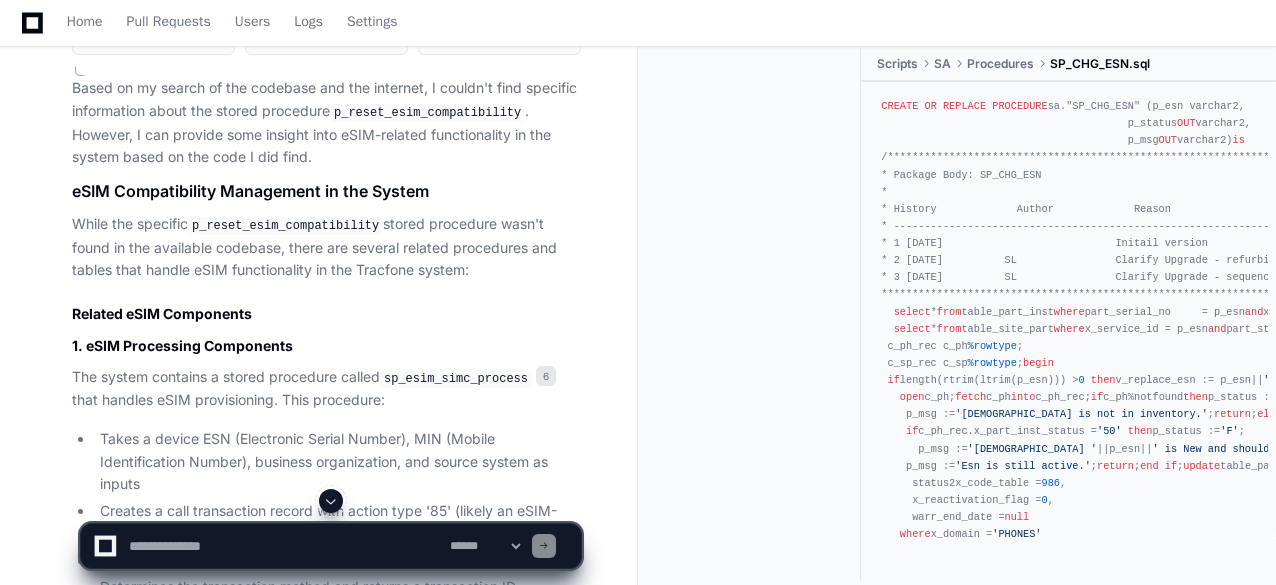 scroll, scrollTop: 5491, scrollLeft: 0, axis: vertical 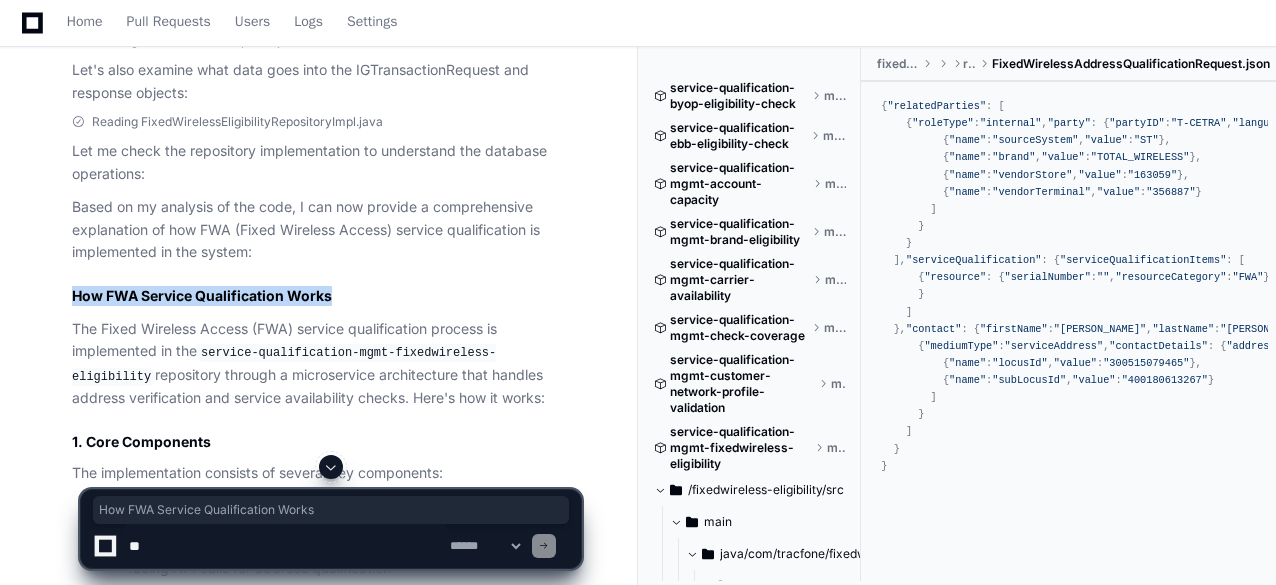 drag, startPoint x: 69, startPoint y: 291, endPoint x: 342, endPoint y: 300, distance: 273.14832 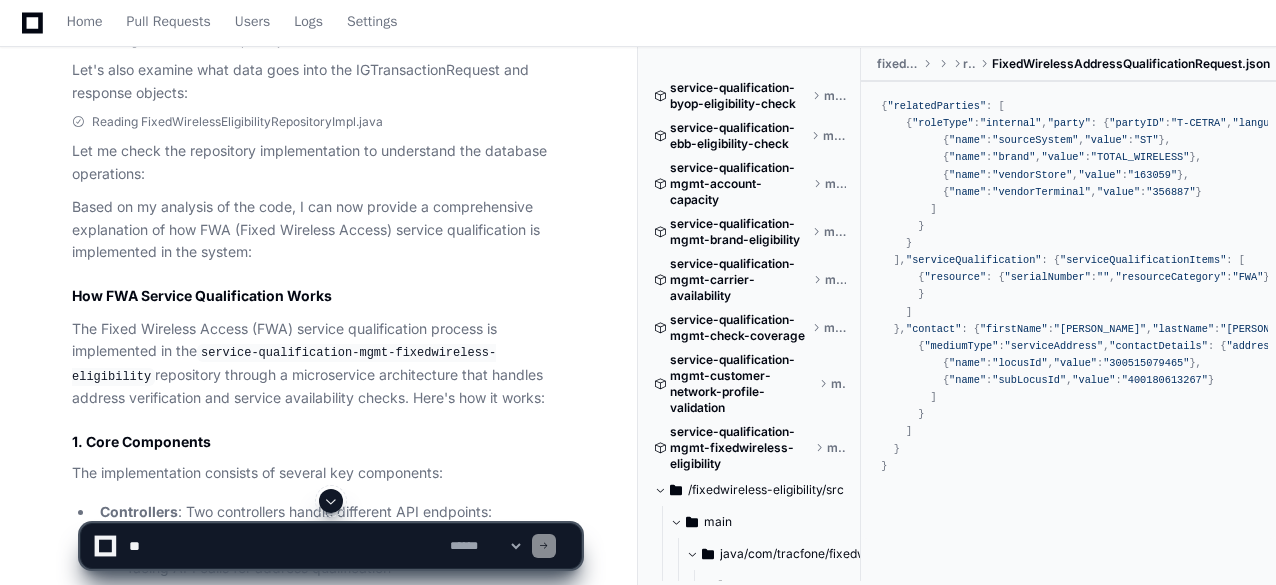 click on "The Fixed Wireless Access (FWA) service qualification process is implemented in the  service-qualification-mgmt-fixedwireless-eligibility  repository through a microservice architecture that handles address verification and service availability checks. Here's how it works:" 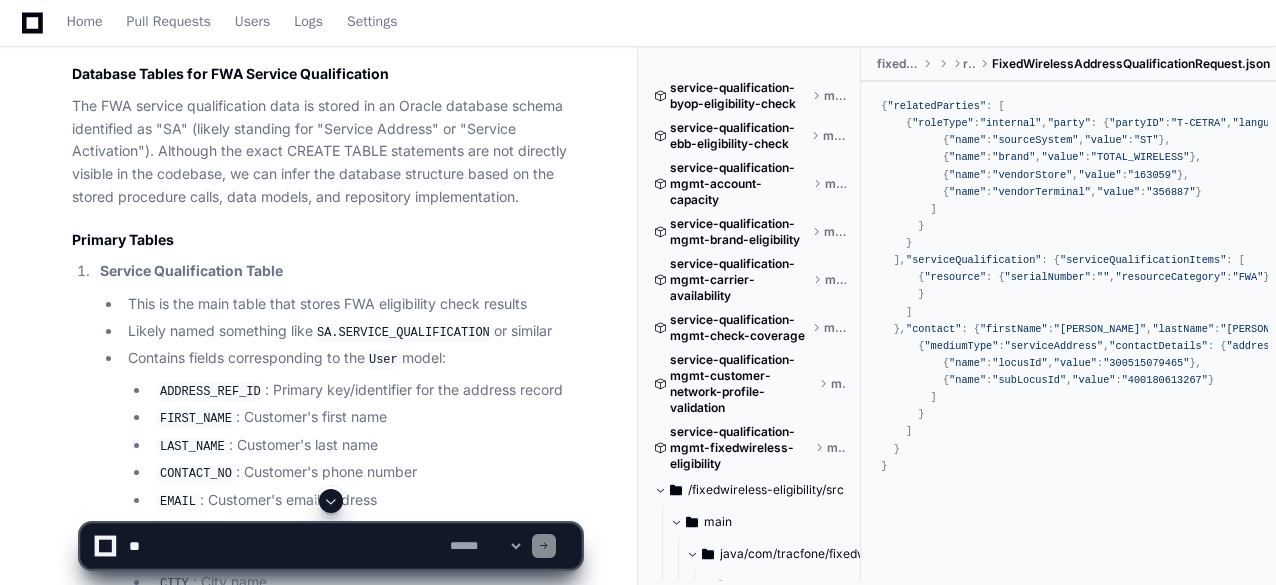 scroll, scrollTop: 4780, scrollLeft: 0, axis: vertical 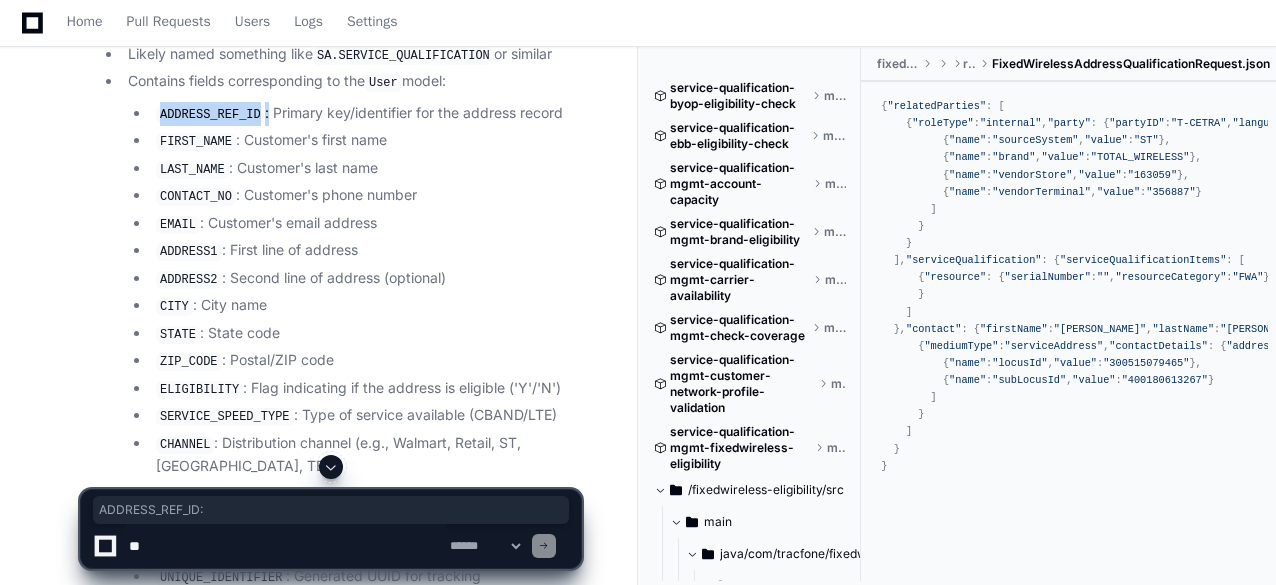 drag, startPoint x: 161, startPoint y: 204, endPoint x: 258, endPoint y: 201, distance: 97.04638 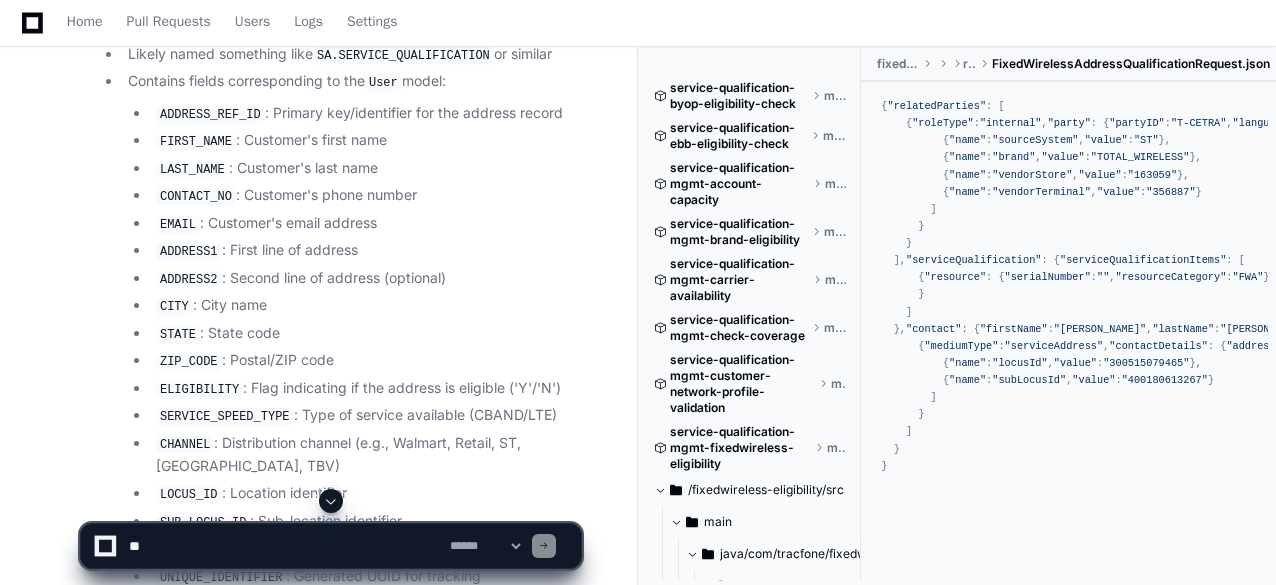 drag, startPoint x: 130, startPoint y: 173, endPoint x: 463, endPoint y: 176, distance: 333.01352 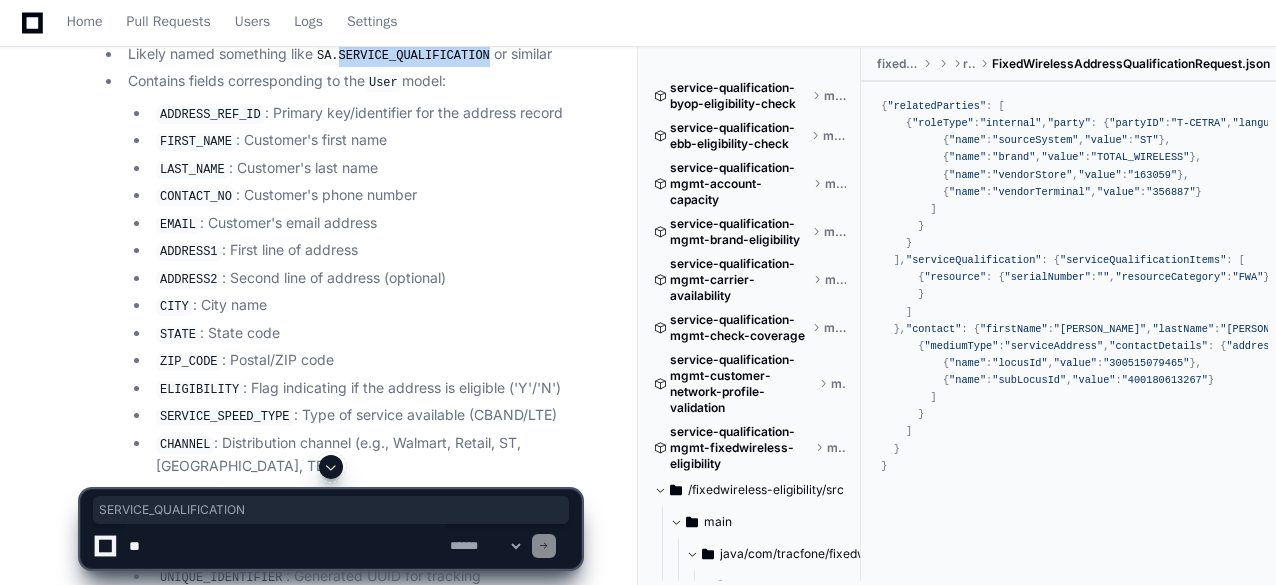 drag, startPoint x: 406, startPoint y: 147, endPoint x: 482, endPoint y: 147, distance: 76 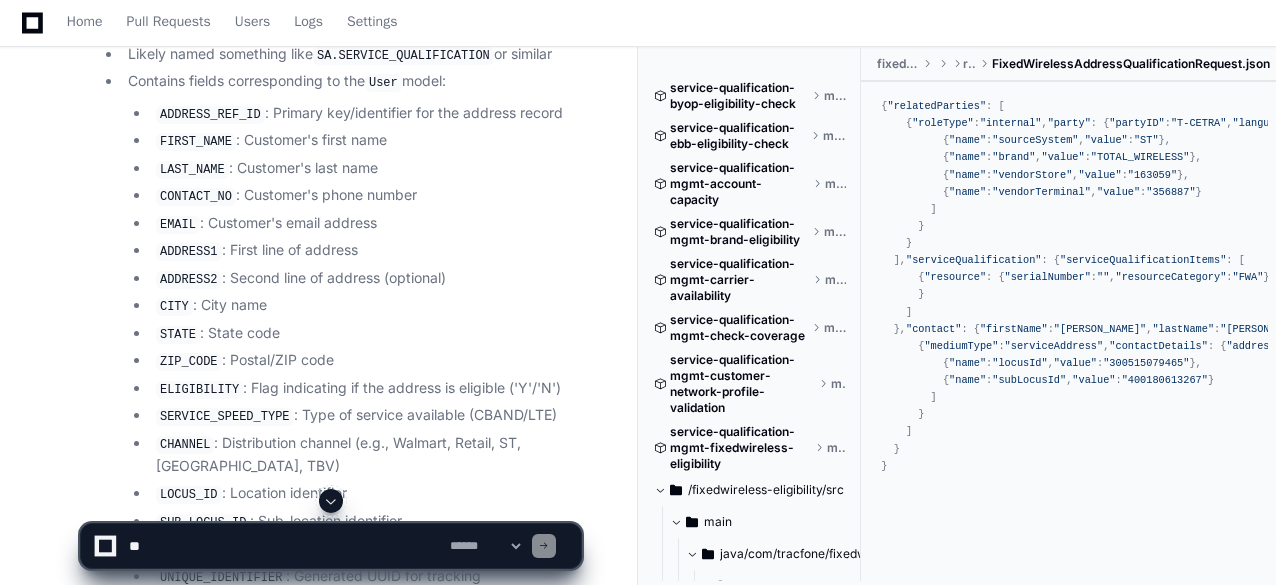 click on "Contains fields corresponding to the  User  model:
ADDRESS_REF_ID : Primary key/identifier for the address record
FIRST_NAME : Customer's first name
LAST_NAME : Customer's last name
CONTACT_NO : Customer's phone number
EMAIL : Customer's email address
ADDRESS1 : First line of address
ADDRESS2 : Second line of address (optional)
CITY : City name
STATE : State code
ZIP_CODE : Postal/ZIP code
ELIGIBILITY : Flag indicating if the address is eligible ('Y'/'N')
SERVICE_SPEED_TYPE : Type of service available (CBAND/LTE)
CHANNEL : Distribution channel (e.g., Walmart, Retail, ST, TAS, TBV)
LOCUS_ID : Location identifier
SUB_LOCUS_ID : Sub-location identifier
BRAND : Brand name (TOTAL_WIRELESS, STRAIGHT_TALK, etc.)
UNIQUE_IDENTIFIER : Generated UUID for tracking
CUST_NOTIFICATION_FLAG : Flag indicating if customer wants notifications
VENDOR_STORE : Store identifier
VENDOR_TERMINAL : Terminal identifier" 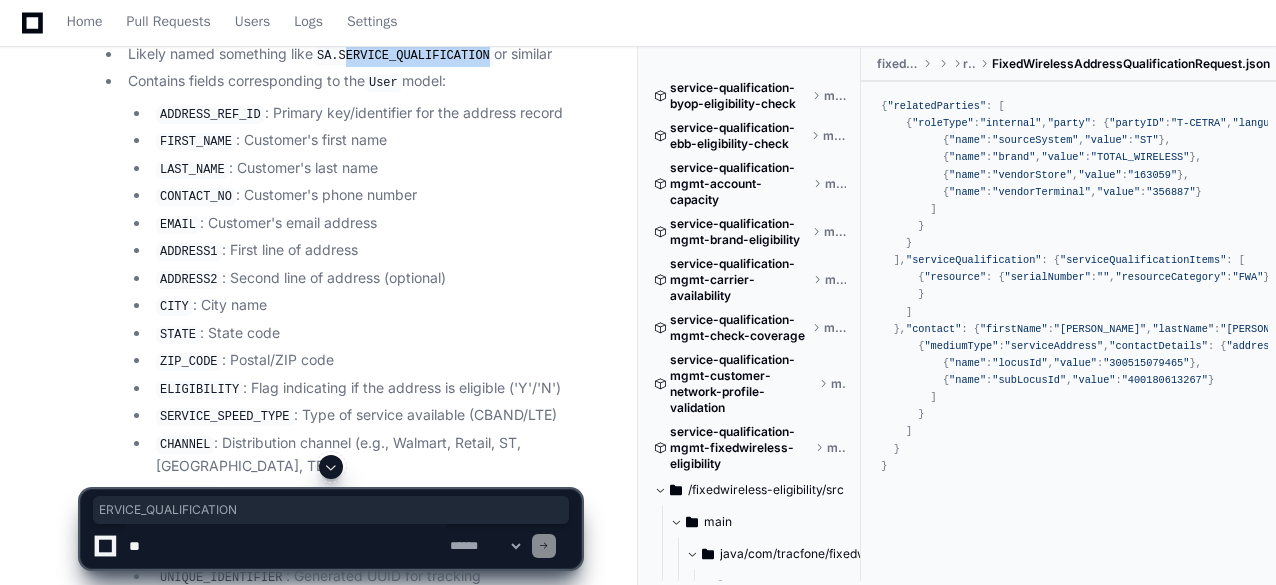 drag, startPoint x: 346, startPoint y: 144, endPoint x: 482, endPoint y: 147, distance: 136.03308 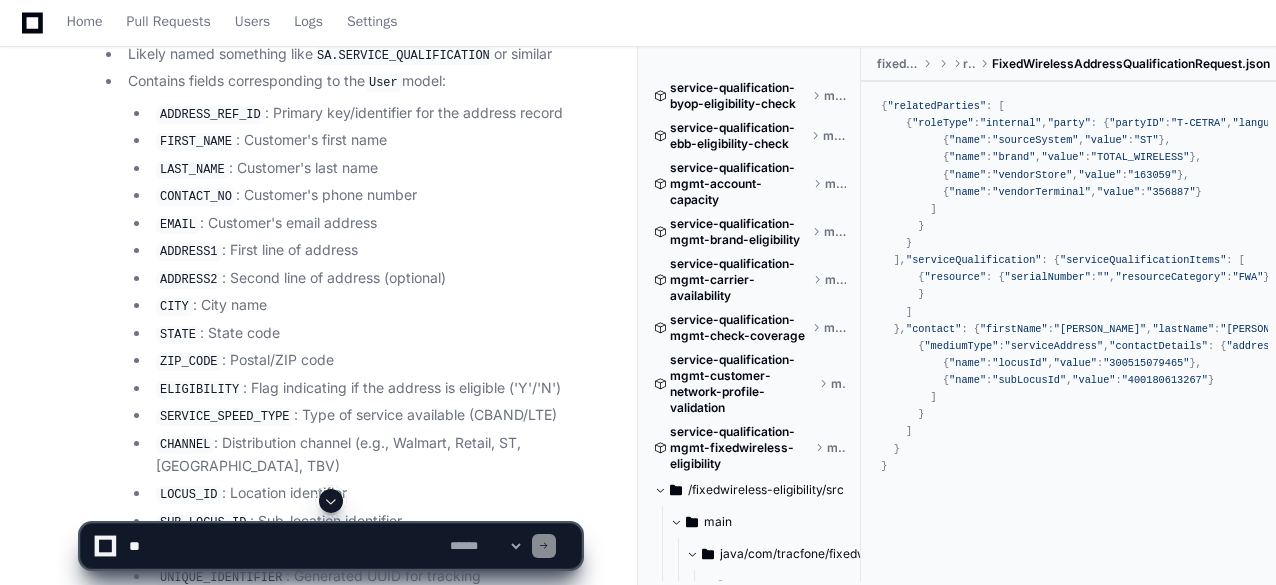 click on "LAST_NAME : Customer's last name" 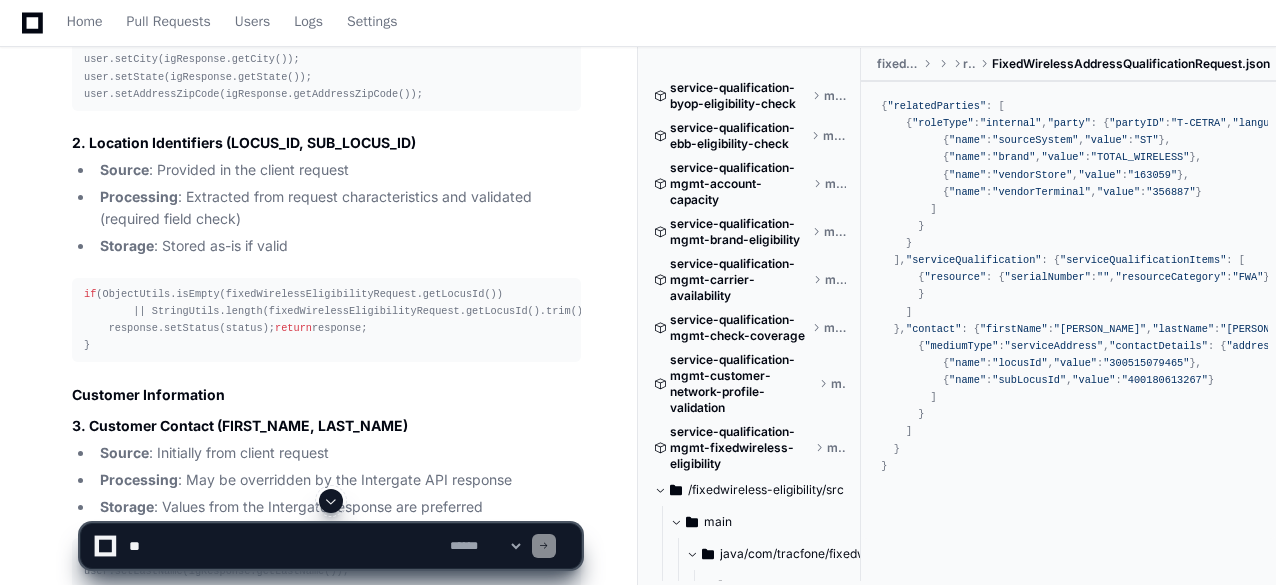 scroll, scrollTop: 7962, scrollLeft: 0, axis: vertical 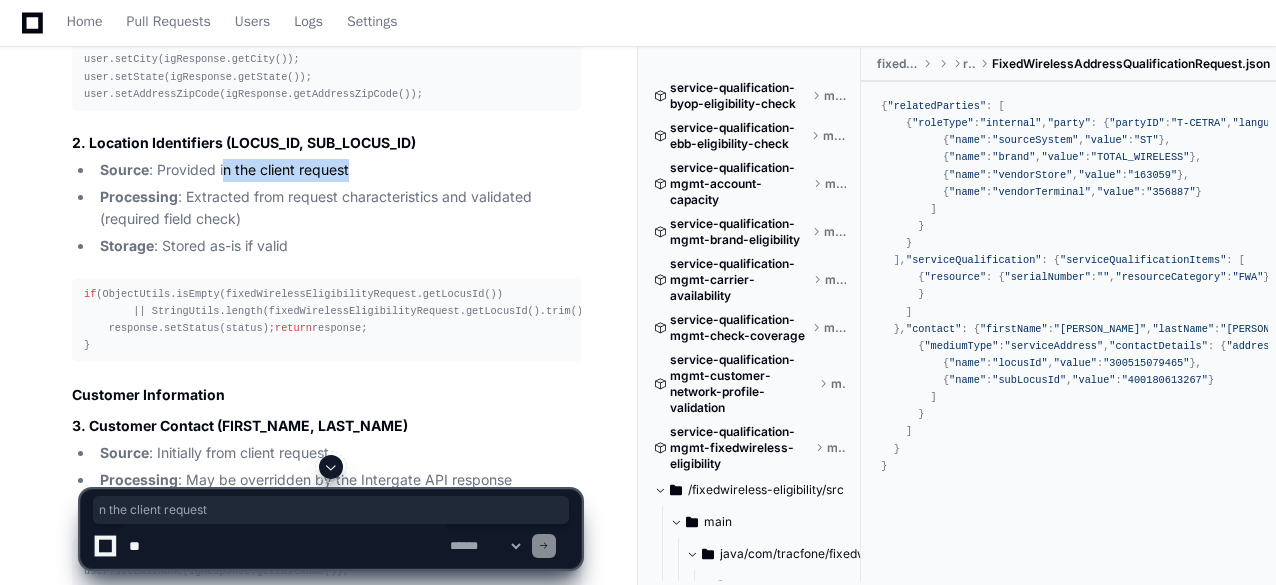 drag, startPoint x: 244, startPoint y: 233, endPoint x: 371, endPoint y: 234, distance: 127.00394 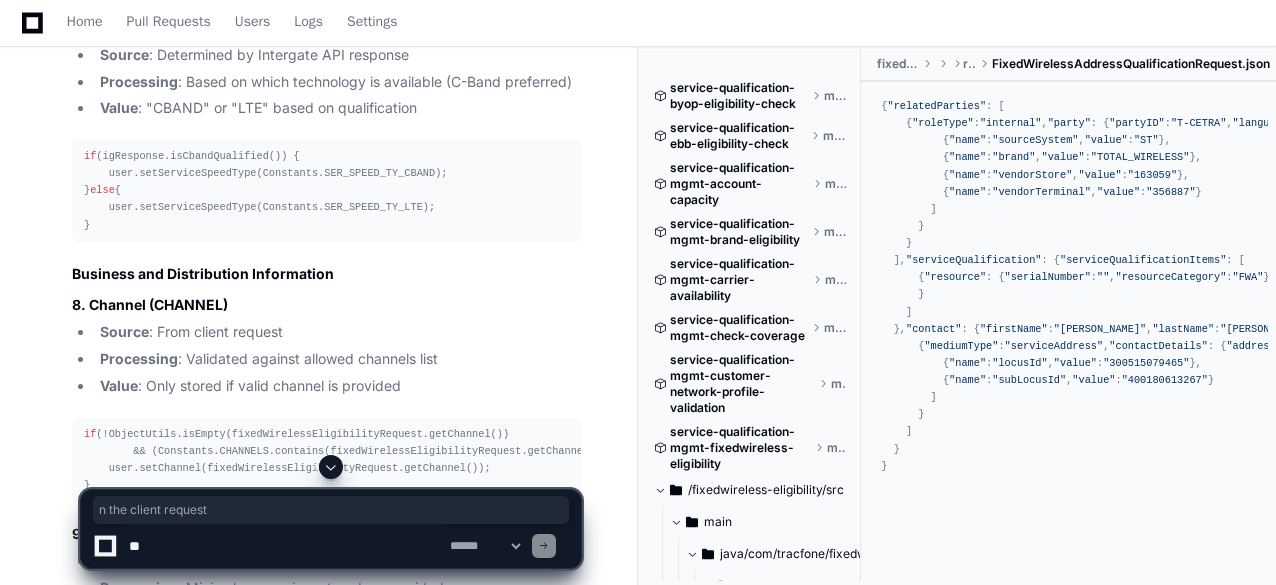 scroll, scrollTop: 9264, scrollLeft: 0, axis: vertical 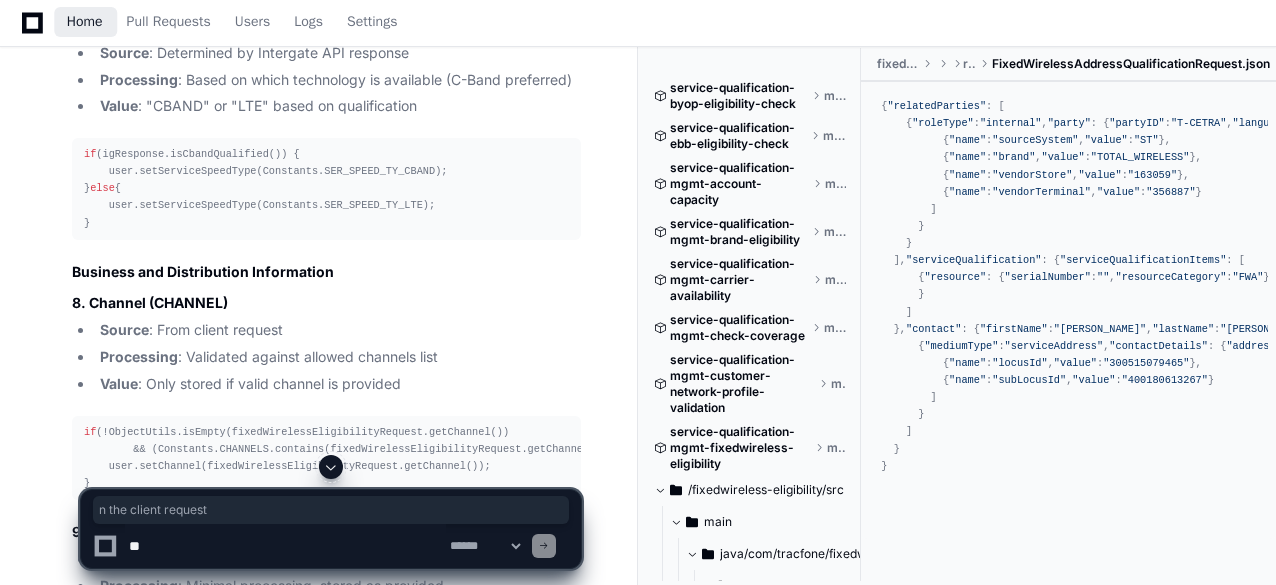 click on "Home" at bounding box center [85, 22] 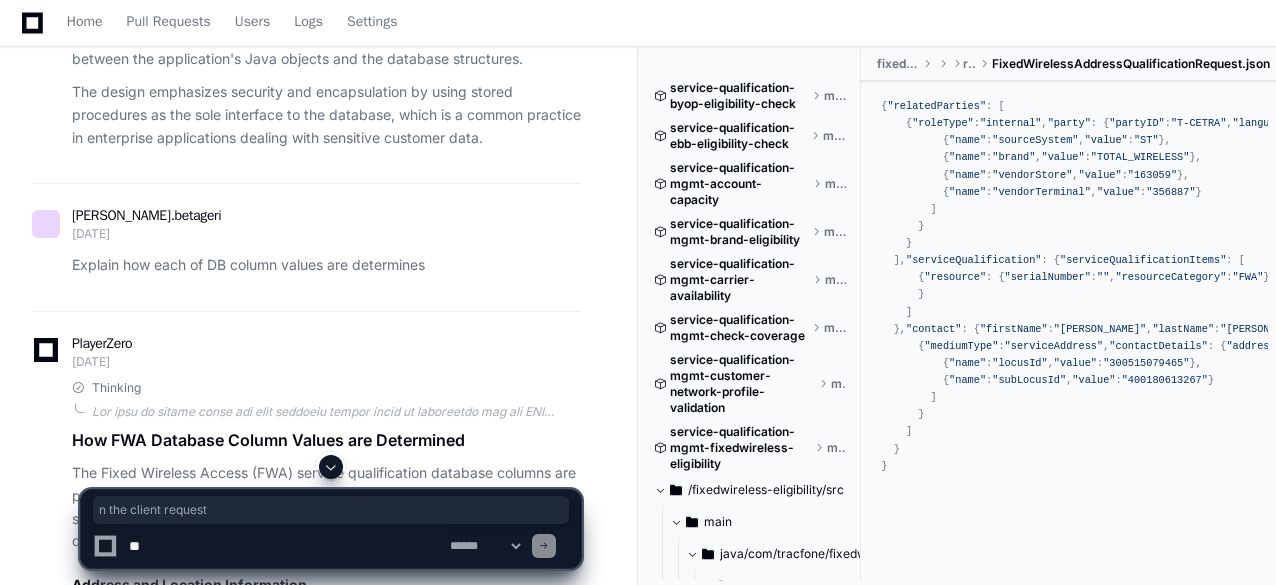 scroll, scrollTop: 7156, scrollLeft: 0, axis: vertical 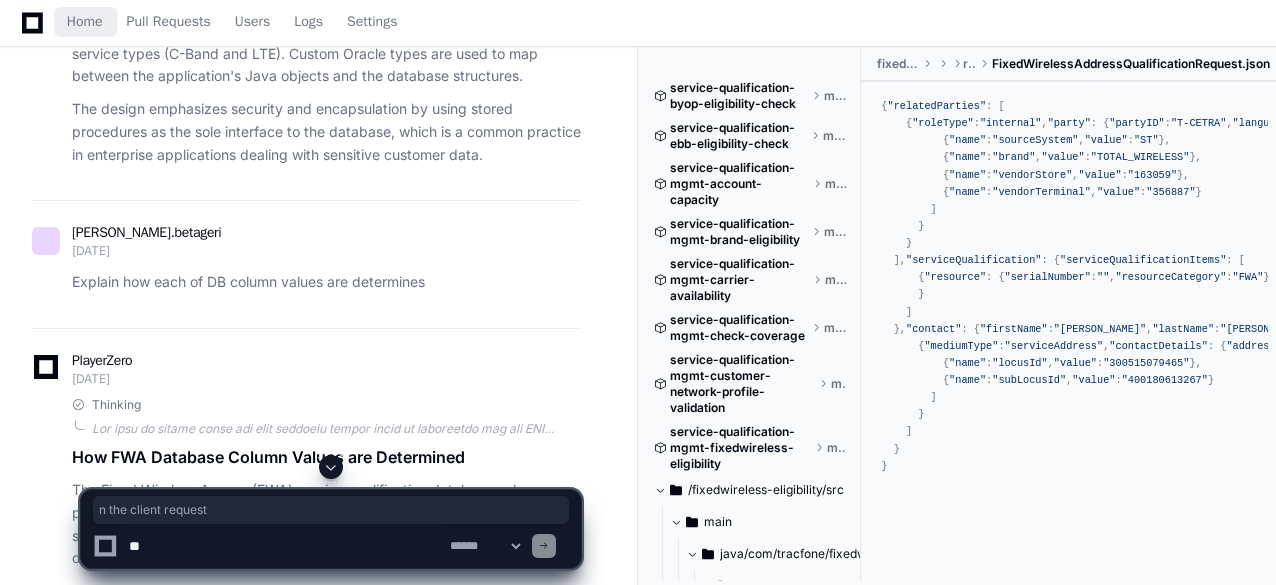 click 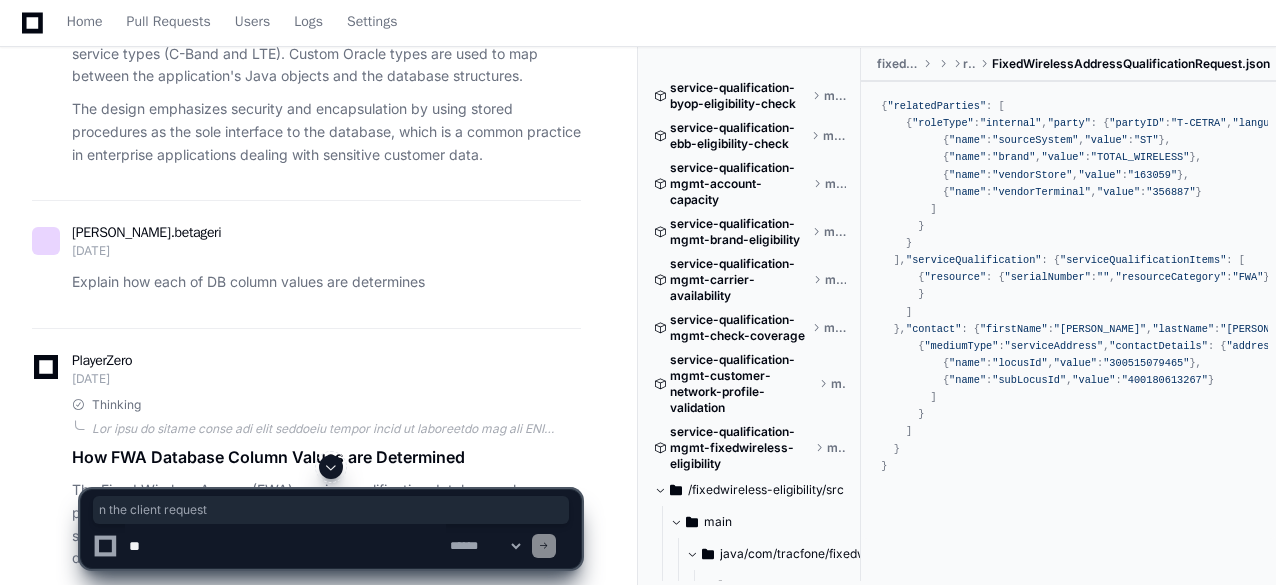 click 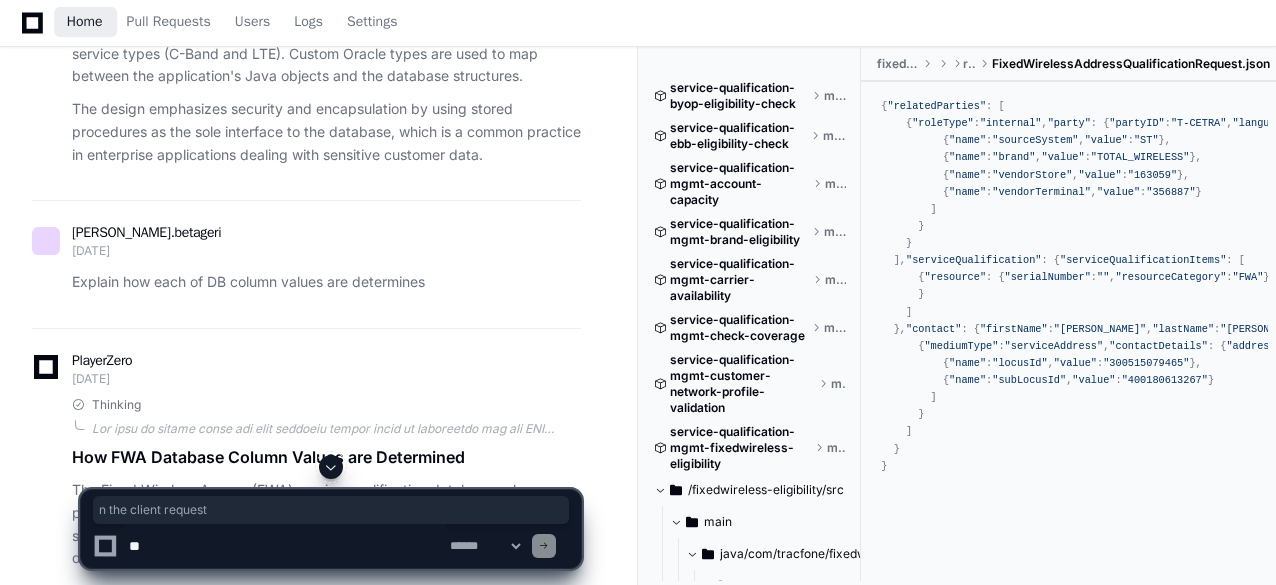 click on "Home" at bounding box center [85, 22] 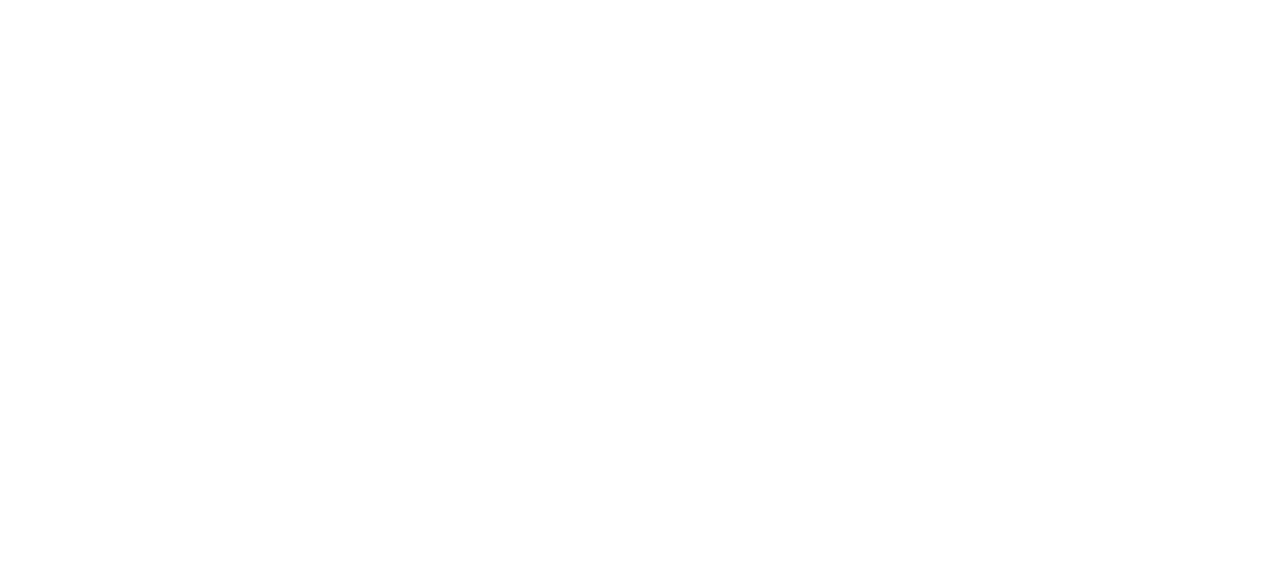 scroll, scrollTop: 0, scrollLeft: 0, axis: both 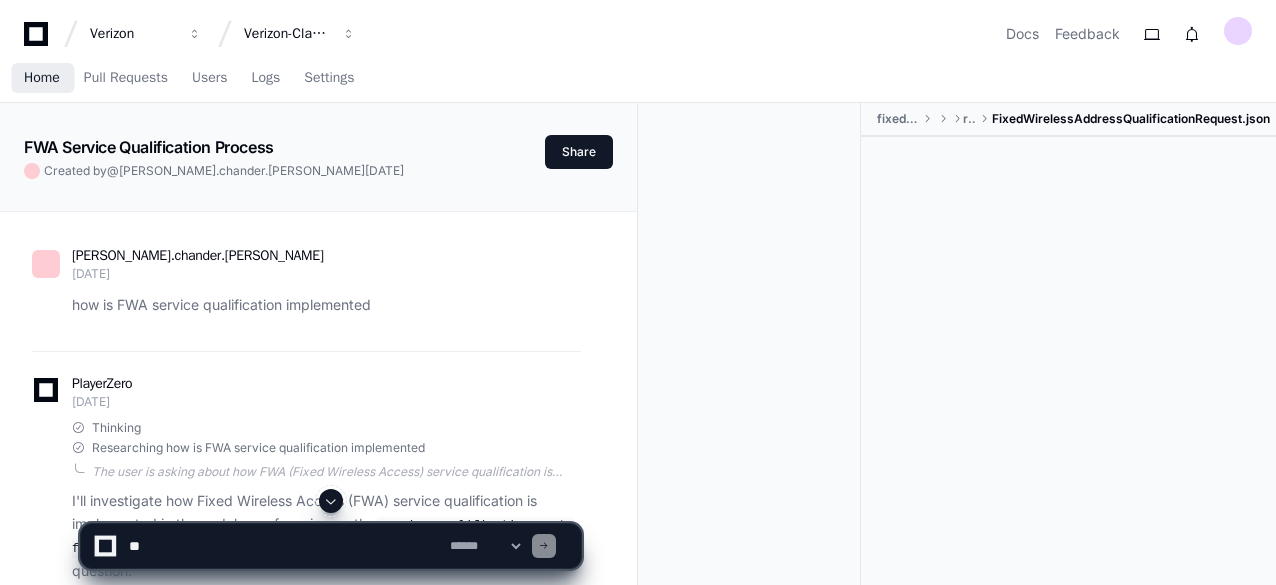 click on "Home" at bounding box center (42, 78) 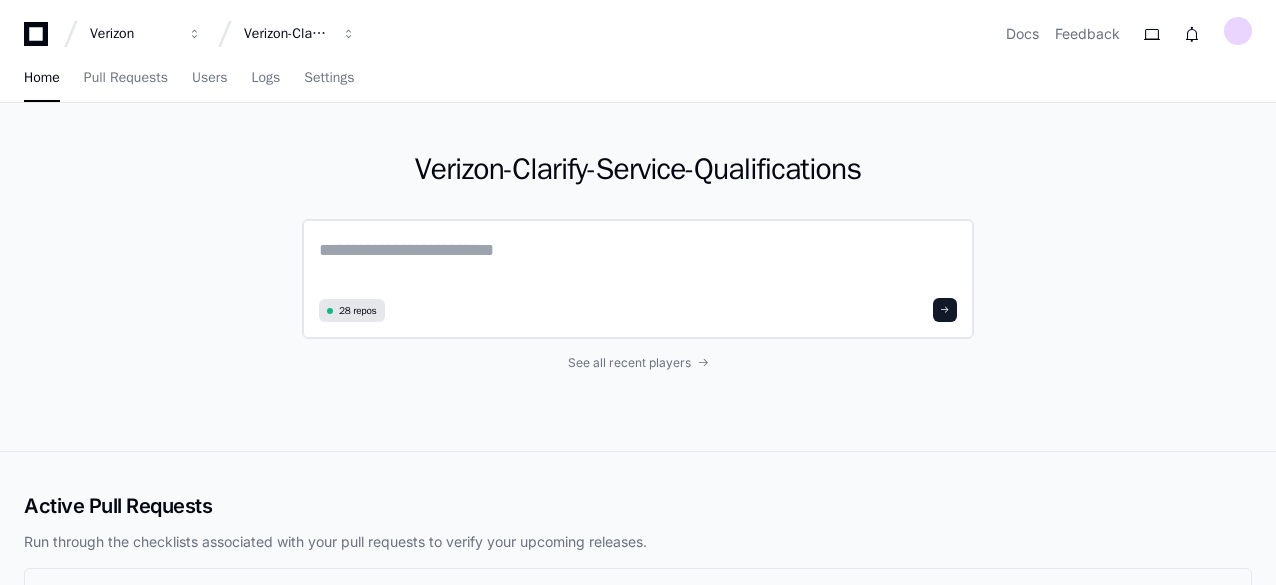 click 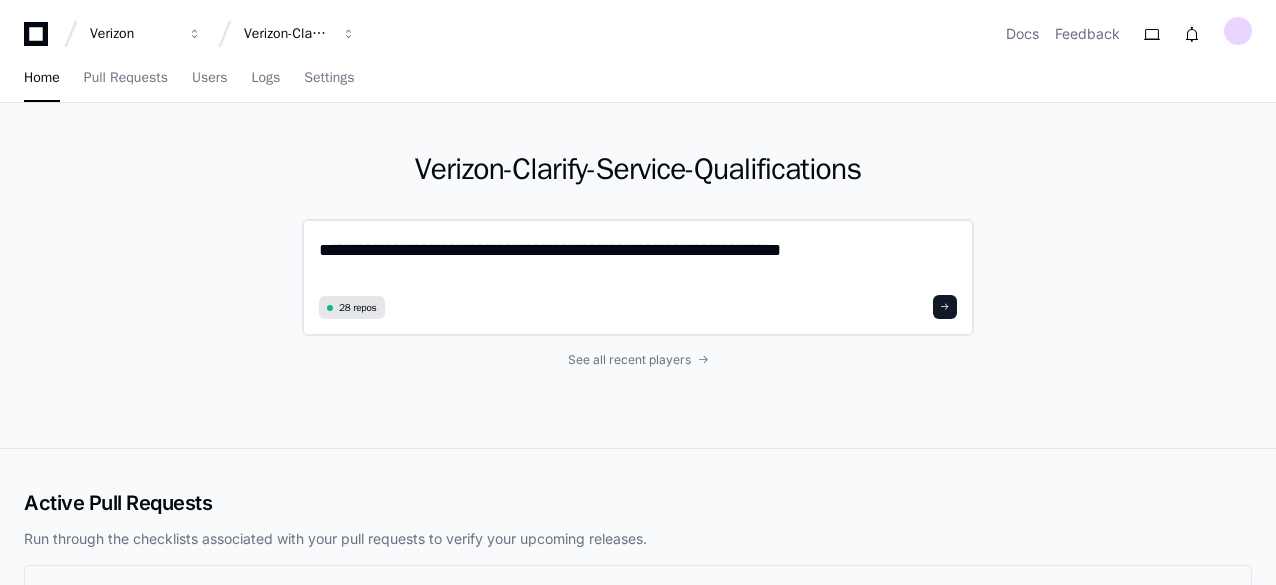 type on "**********" 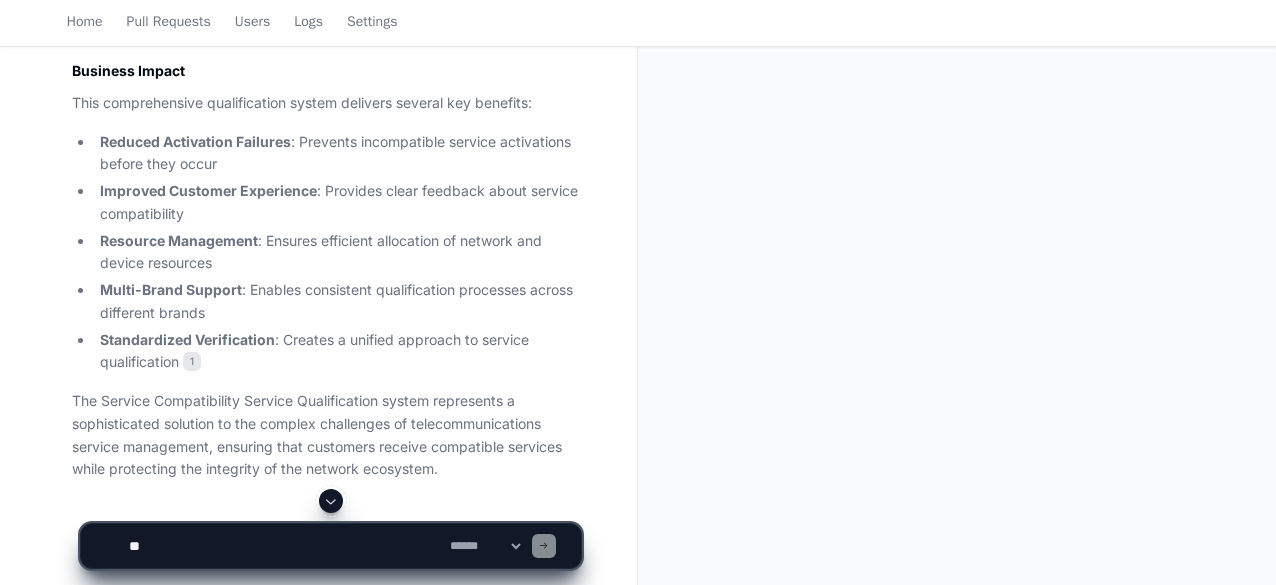 scroll, scrollTop: 2830, scrollLeft: 0, axis: vertical 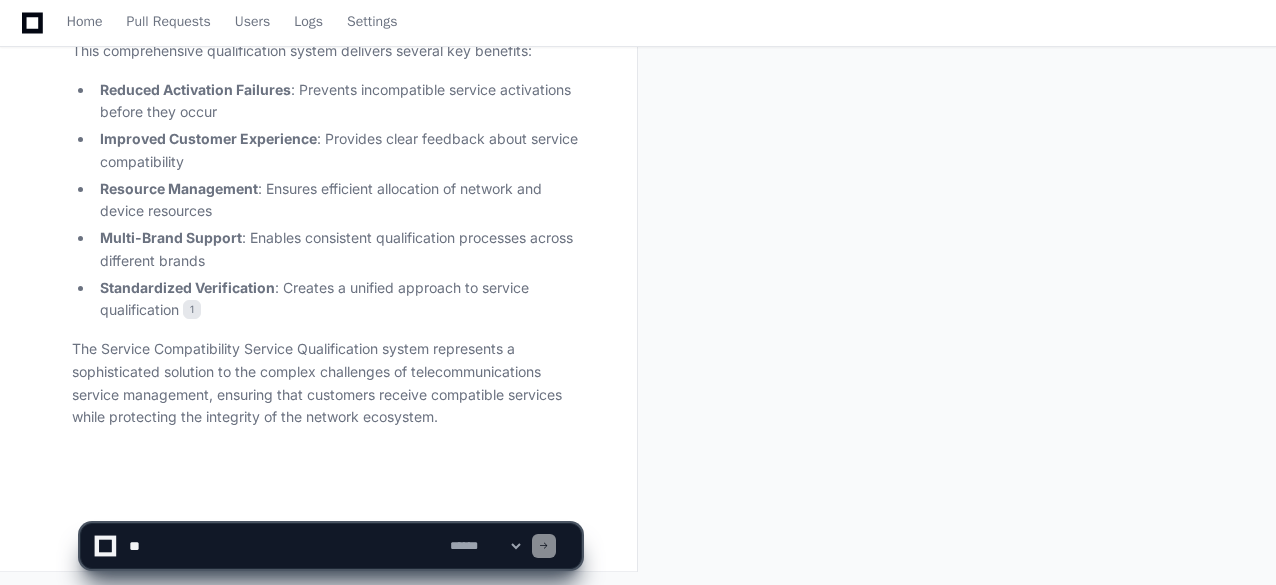 click 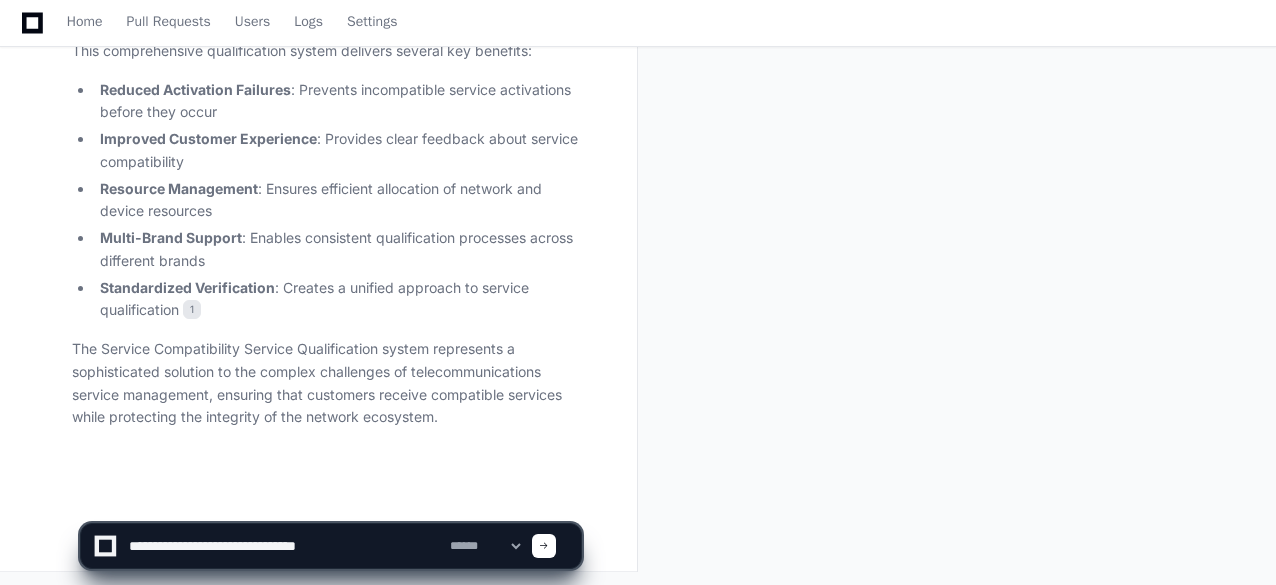 type on "**********" 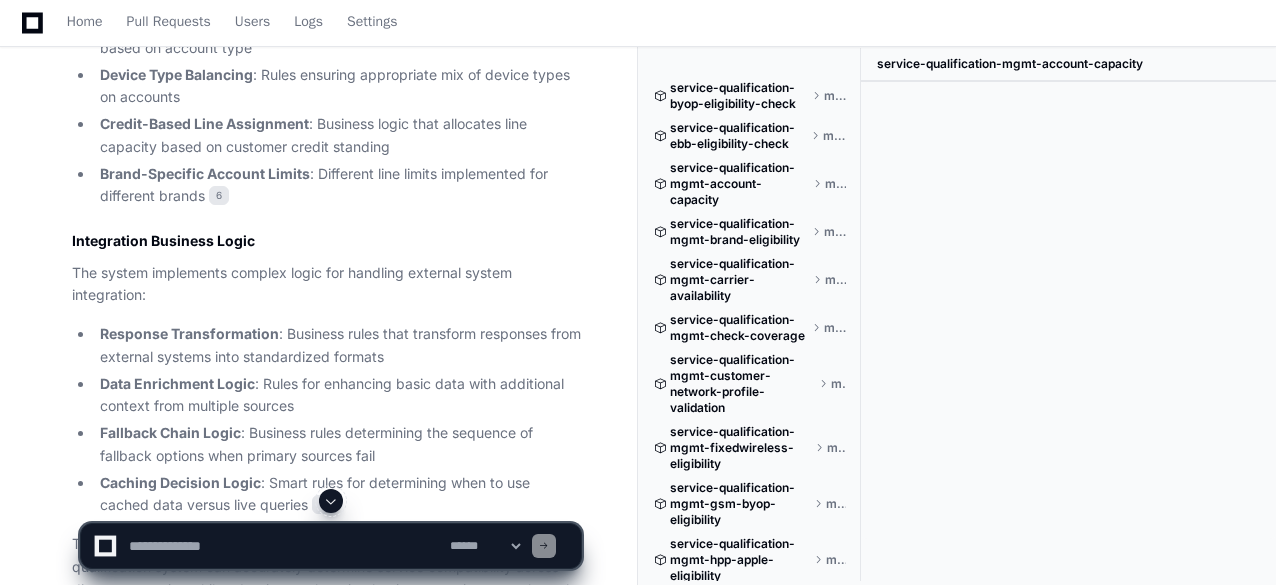 scroll, scrollTop: 6453, scrollLeft: 0, axis: vertical 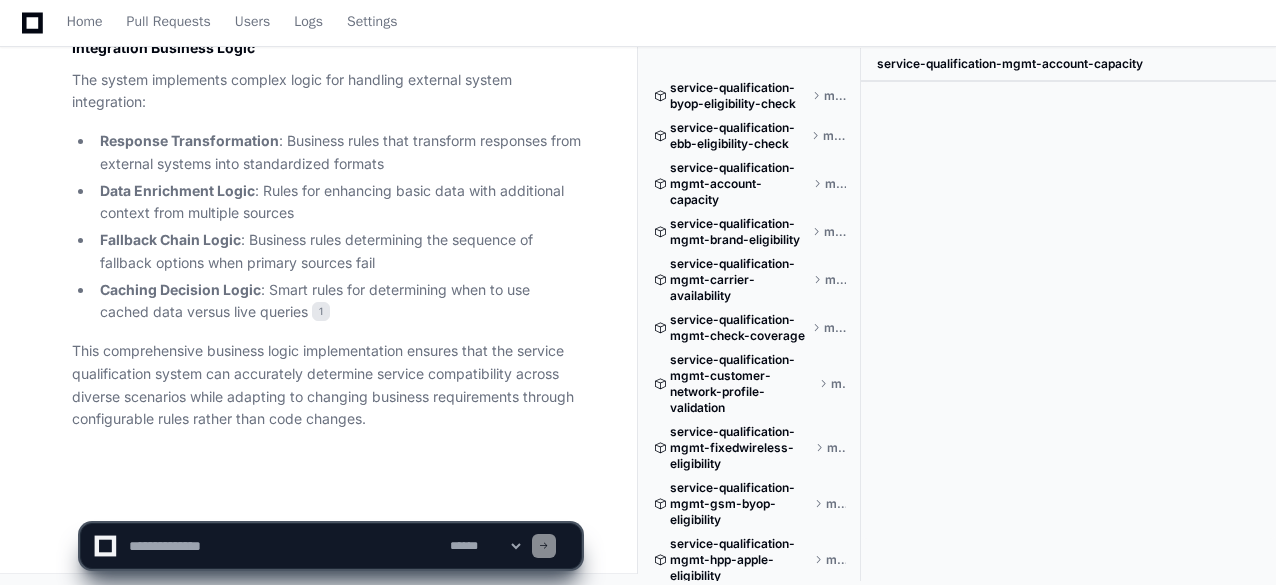 click 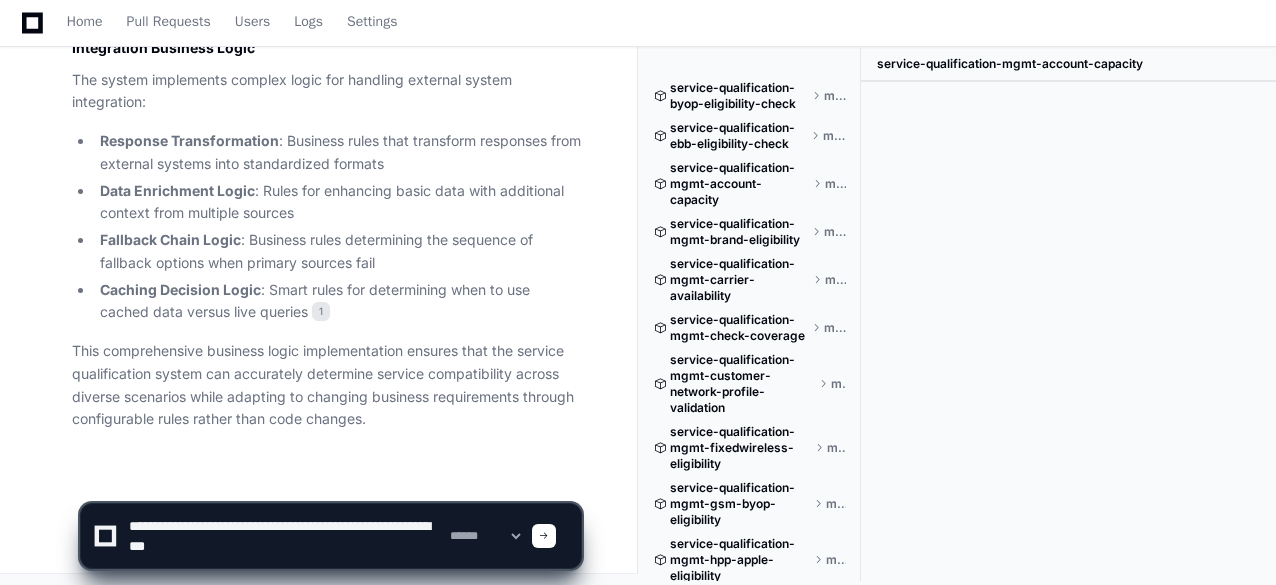 type on "**********" 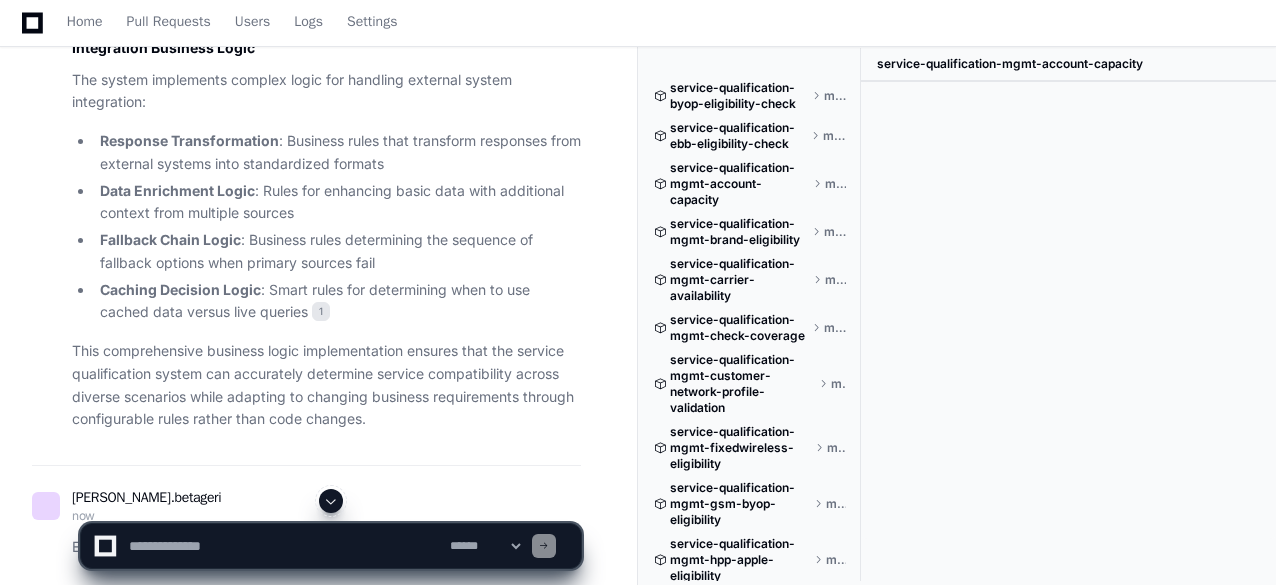 scroll, scrollTop: 0, scrollLeft: 0, axis: both 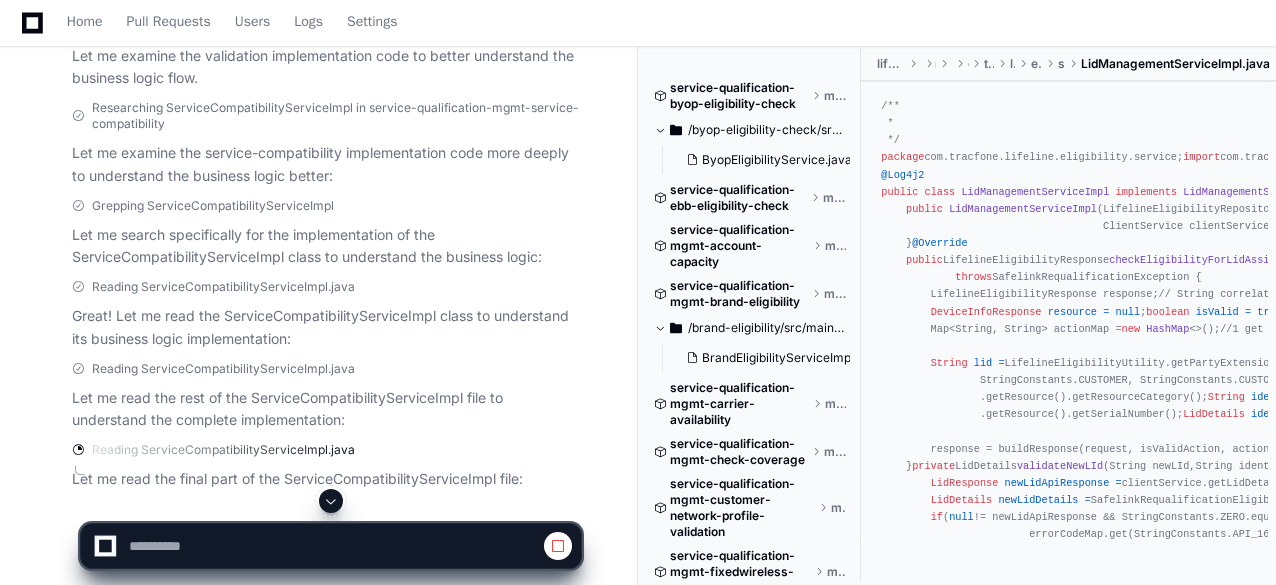 click on "Let me read the rest of the ServiceCompatibilityServiceImpl file to understand the complete implementation:" 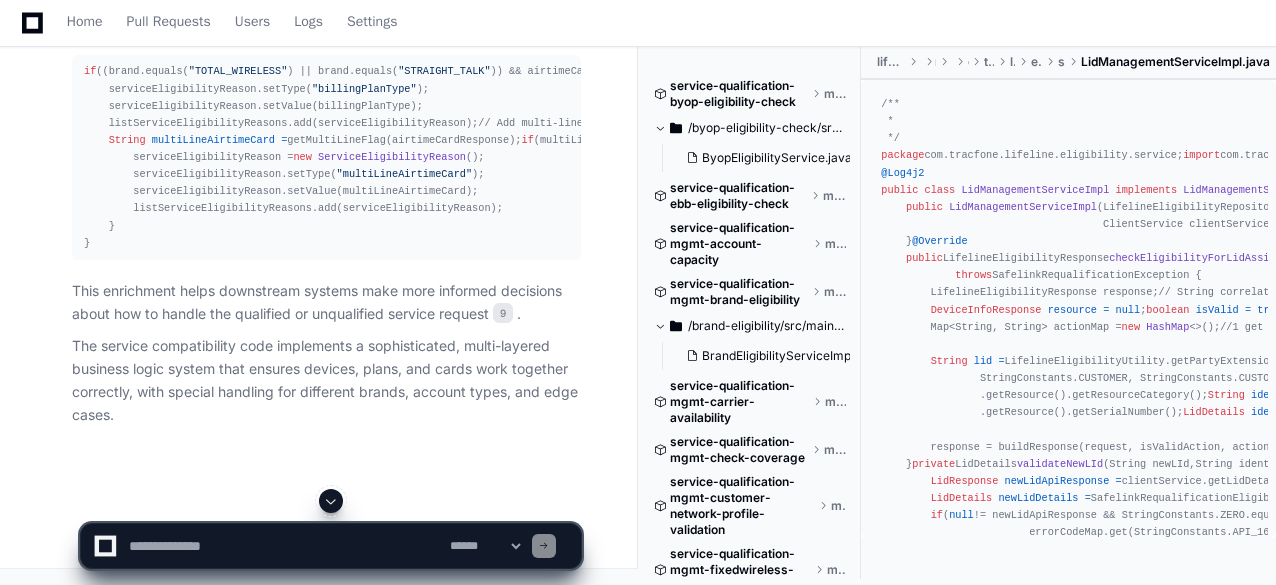 scroll, scrollTop: 11934, scrollLeft: 0, axis: vertical 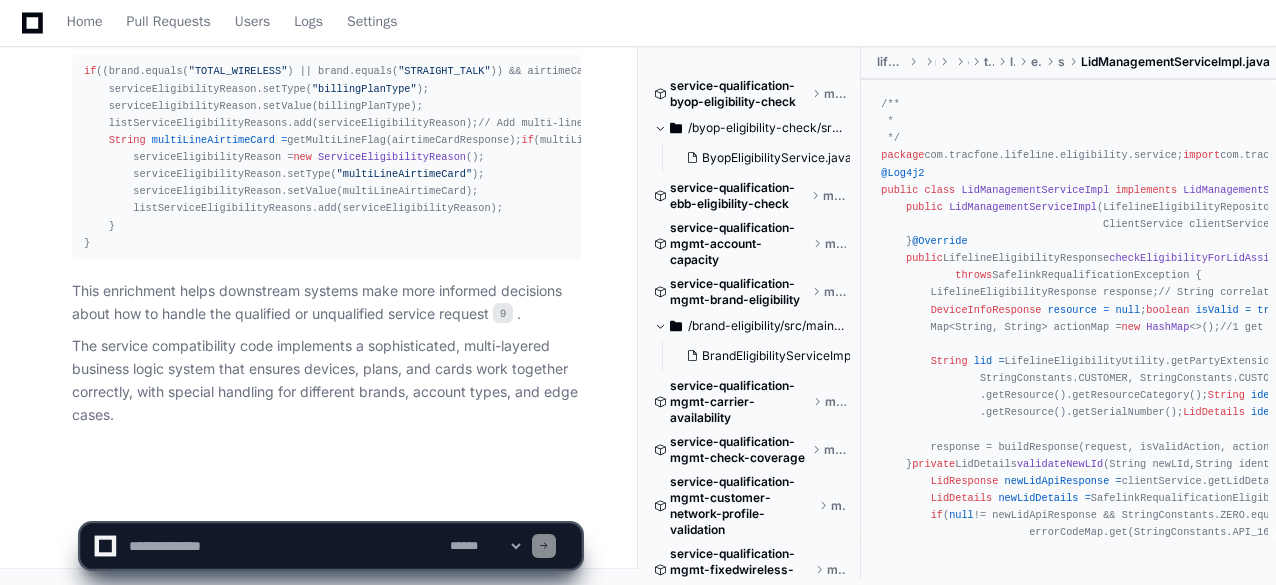 click 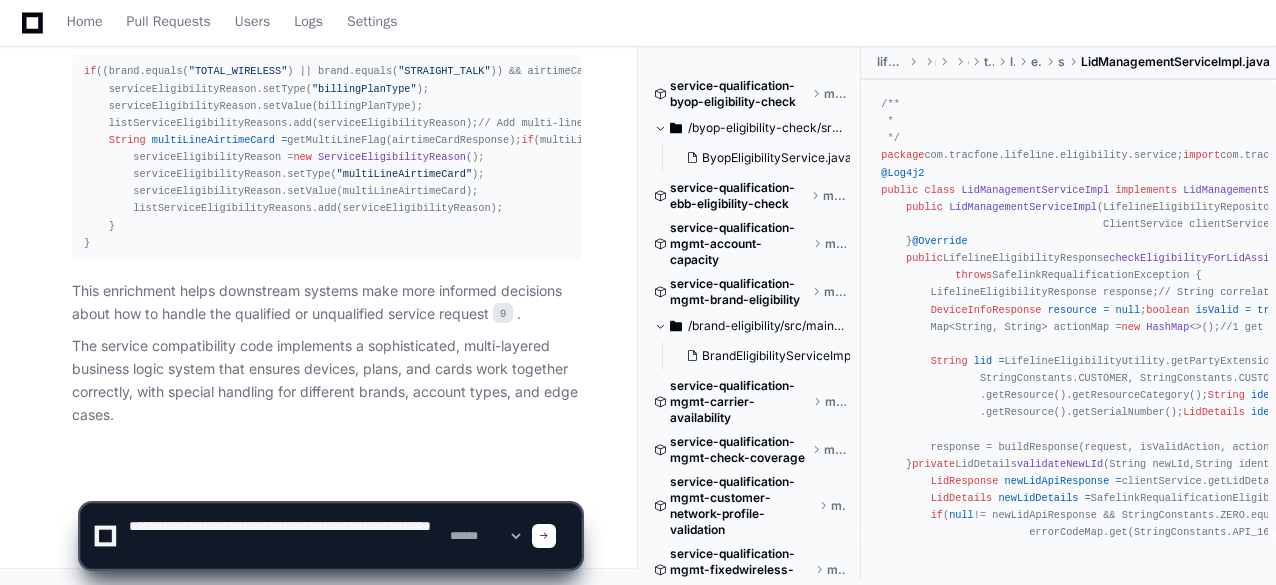 type on "**********" 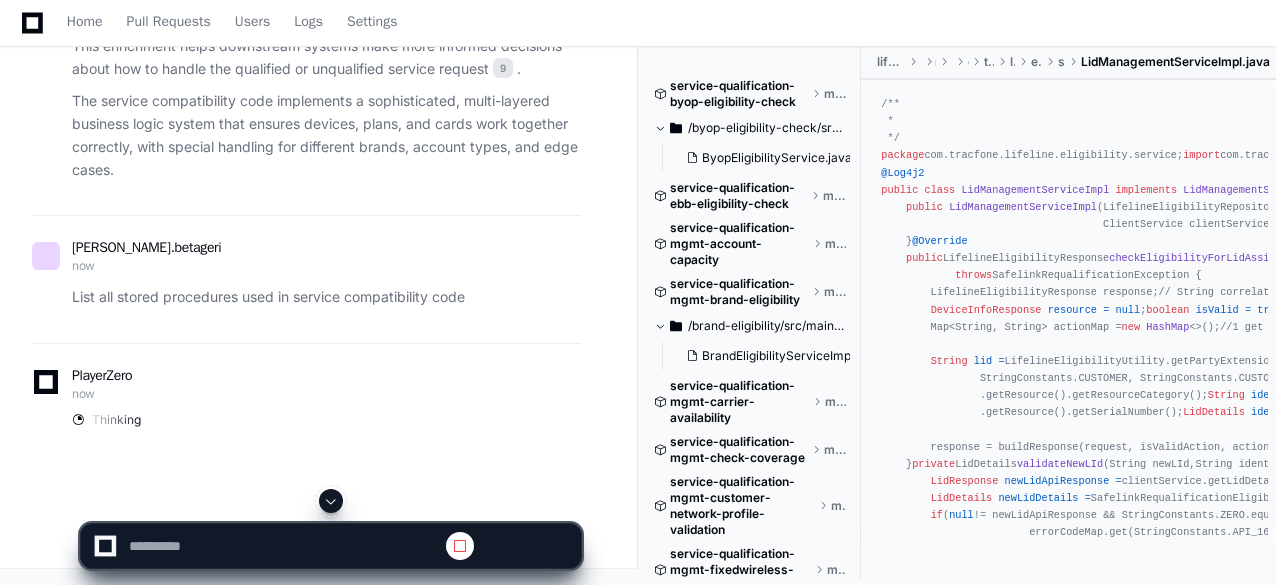scroll, scrollTop: 0, scrollLeft: 0, axis: both 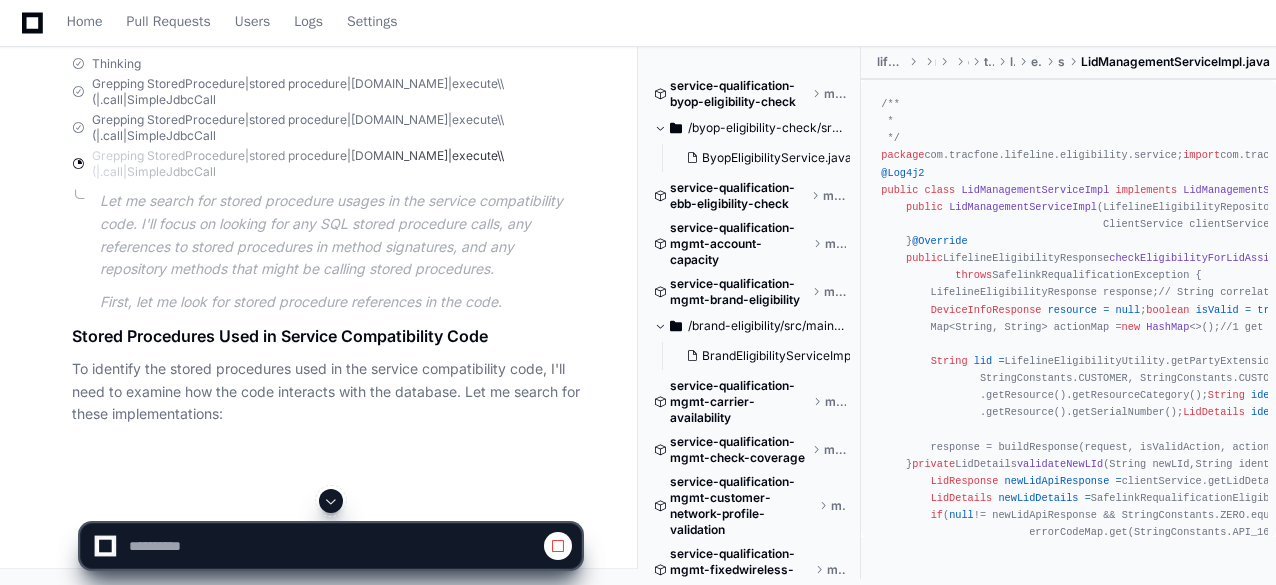 click on "PlayerZero now" 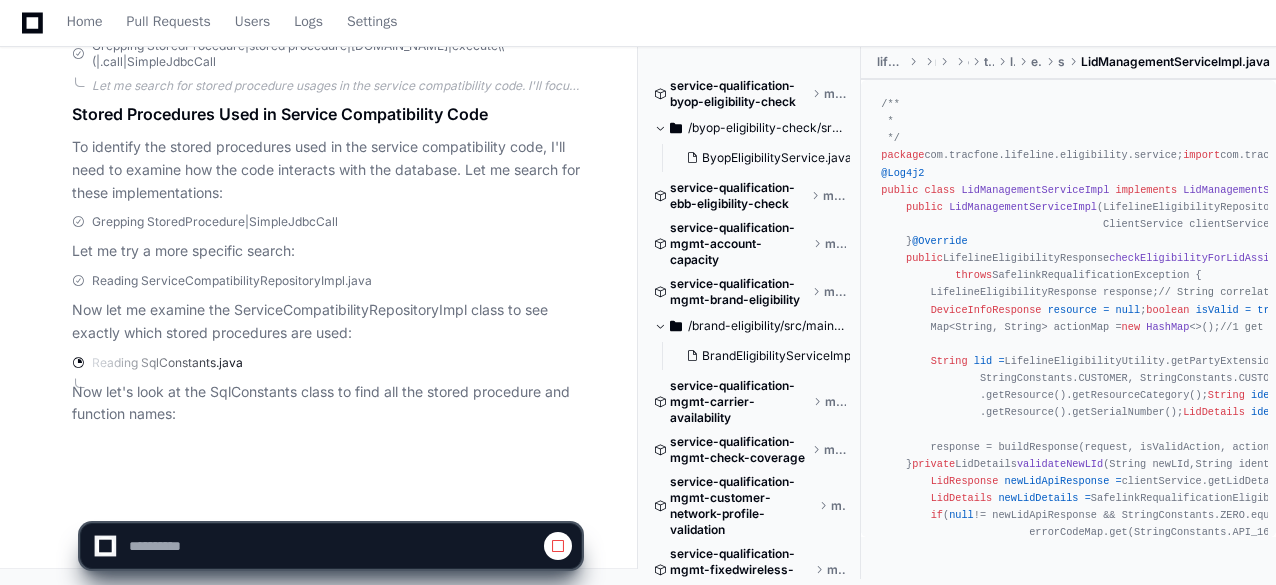 scroll, scrollTop: 12644, scrollLeft: 0, axis: vertical 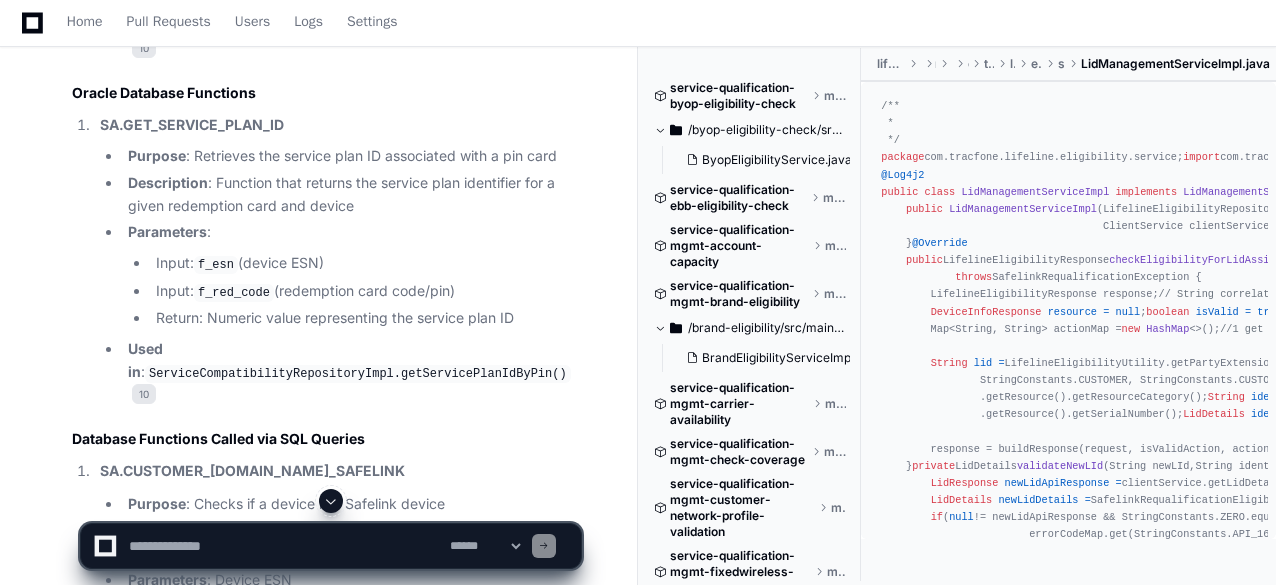 click on "Description : Checks if a redemption card can be used with a family plan account" 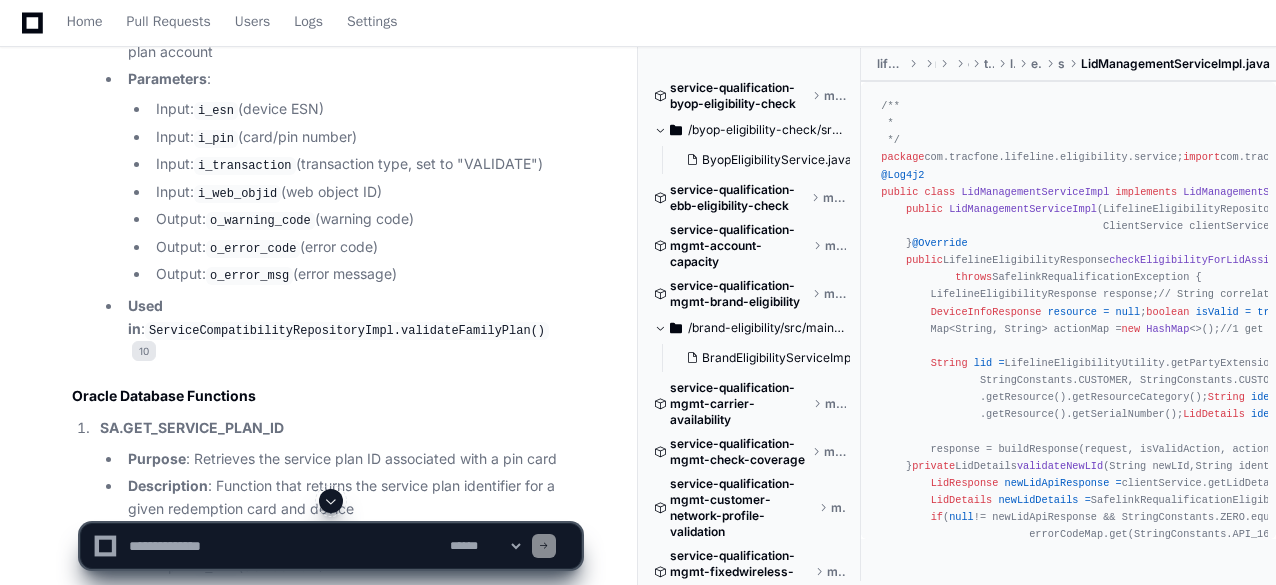 scroll, scrollTop: 13231, scrollLeft: 0, axis: vertical 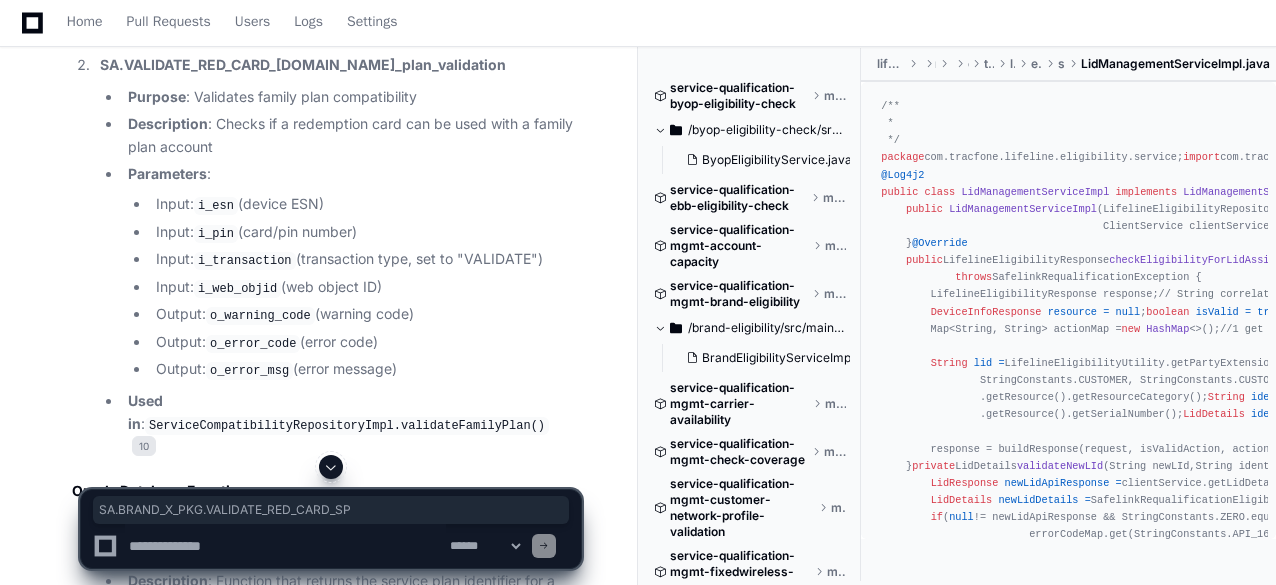 drag, startPoint x: 348, startPoint y: 105, endPoint x: 410, endPoint y: 107, distance: 62.03225 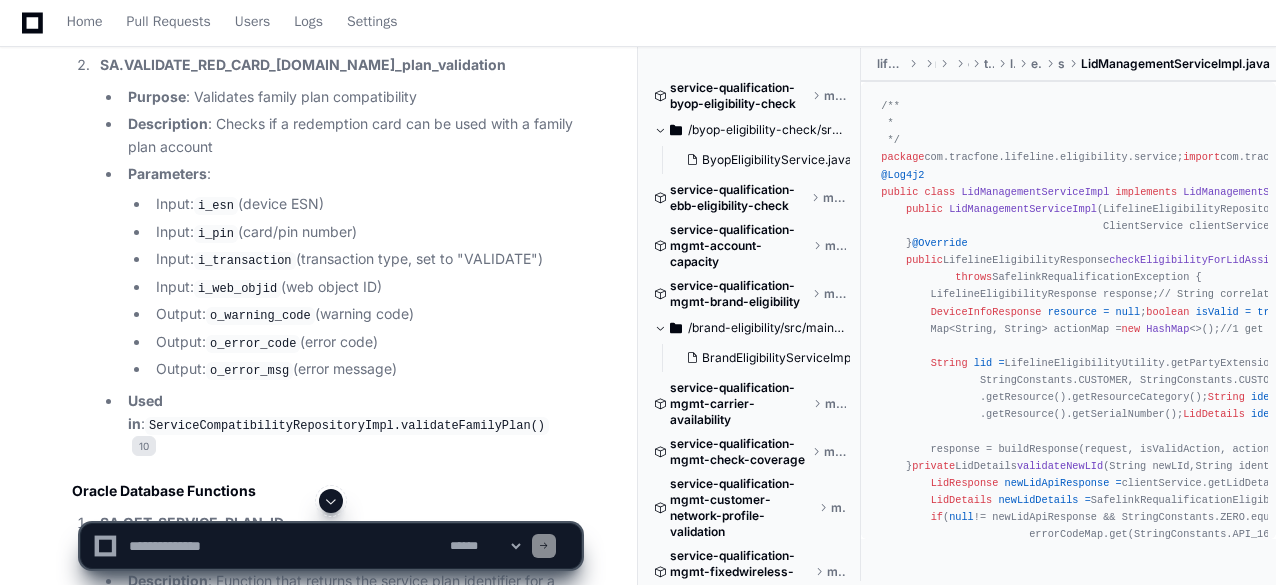 click 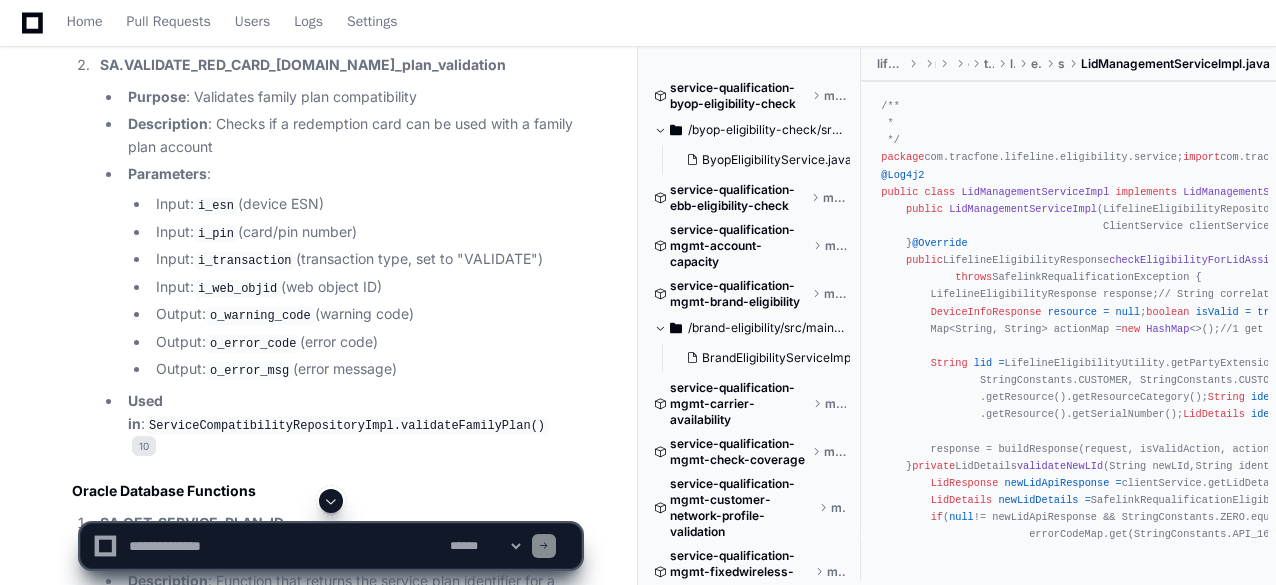 type on "*" 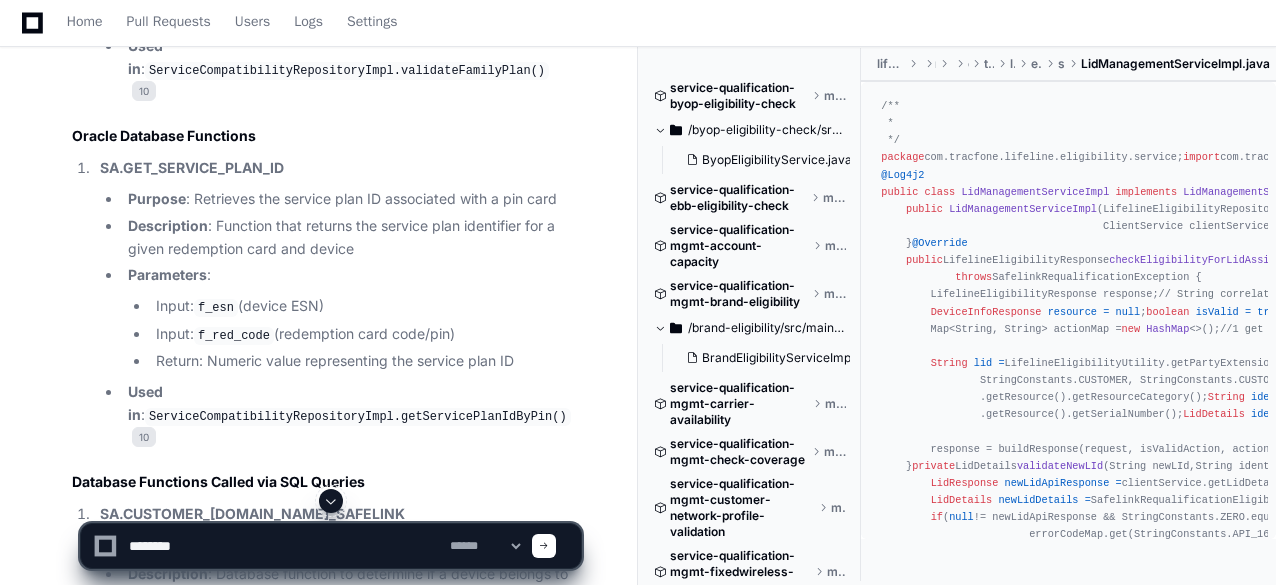 scroll, scrollTop: 13791, scrollLeft: 0, axis: vertical 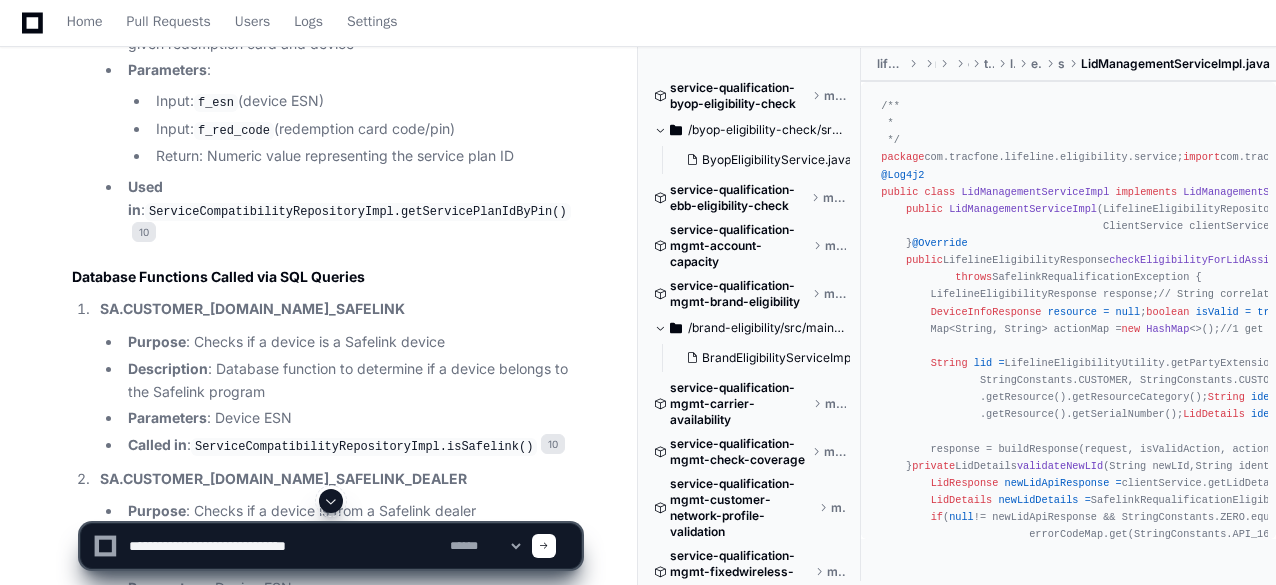 paste on "**********" 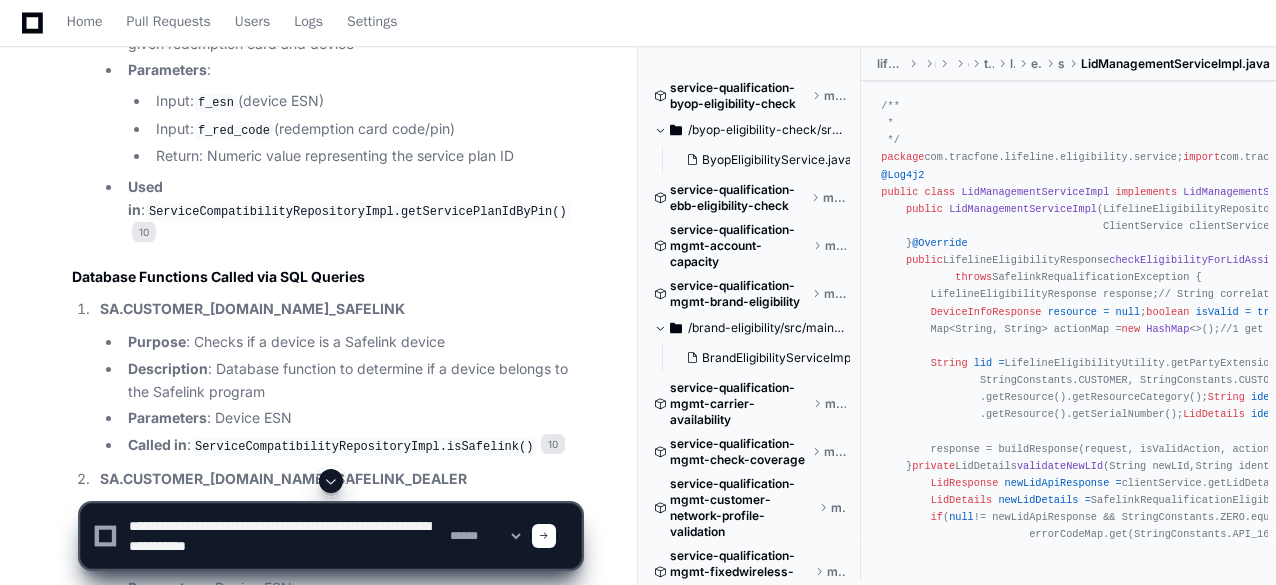 scroll, scrollTop: 6, scrollLeft: 0, axis: vertical 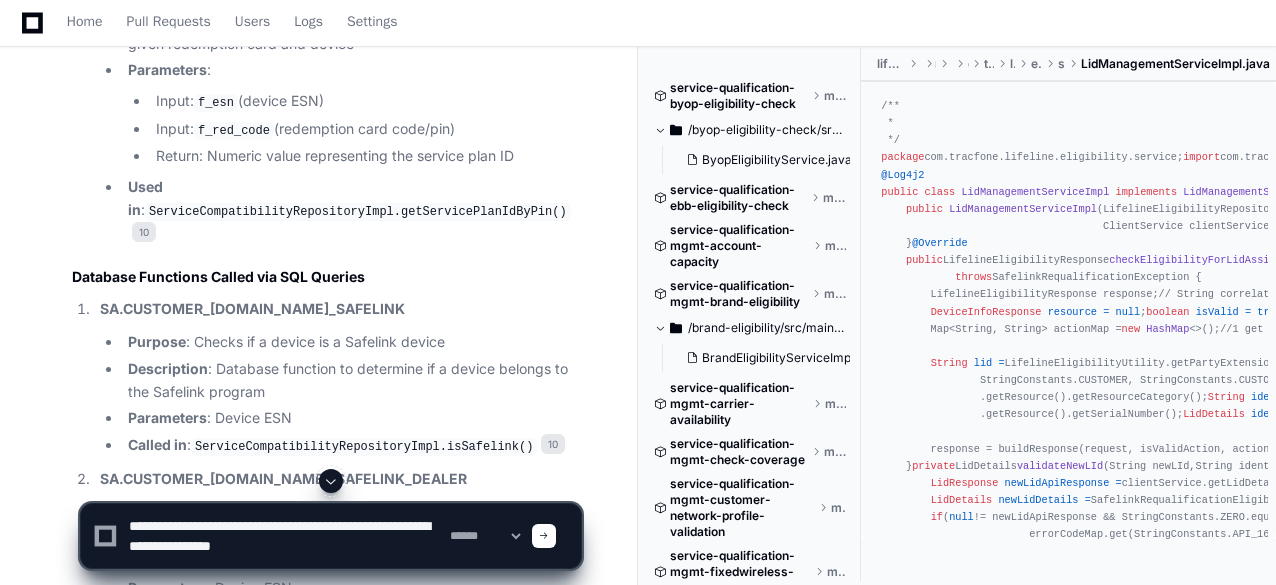 type on "**********" 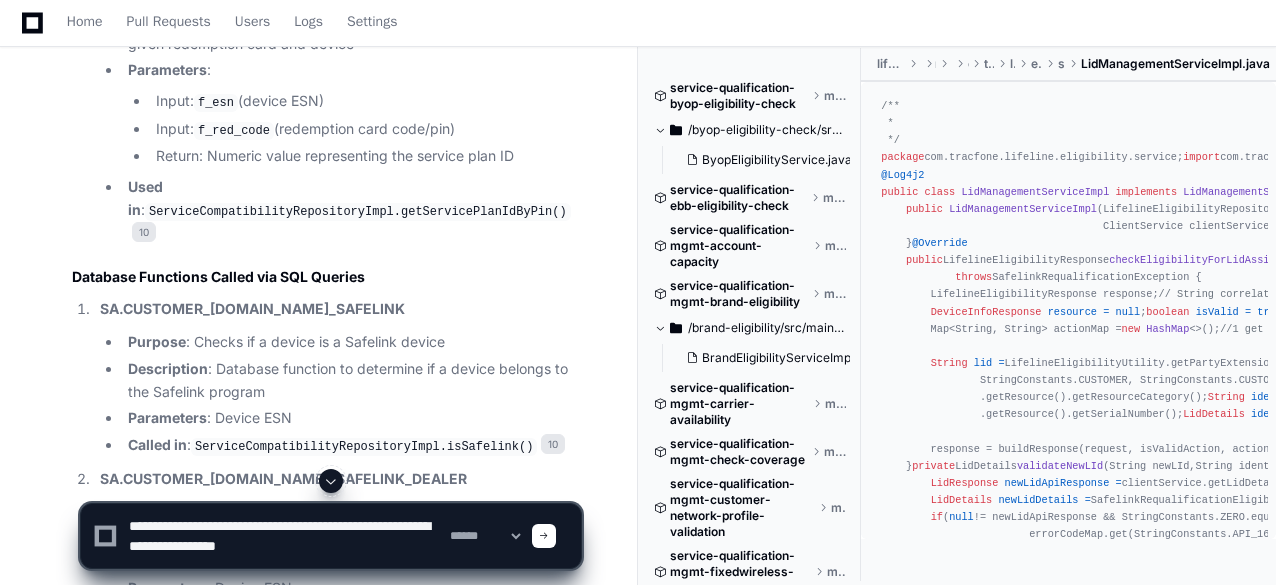 type 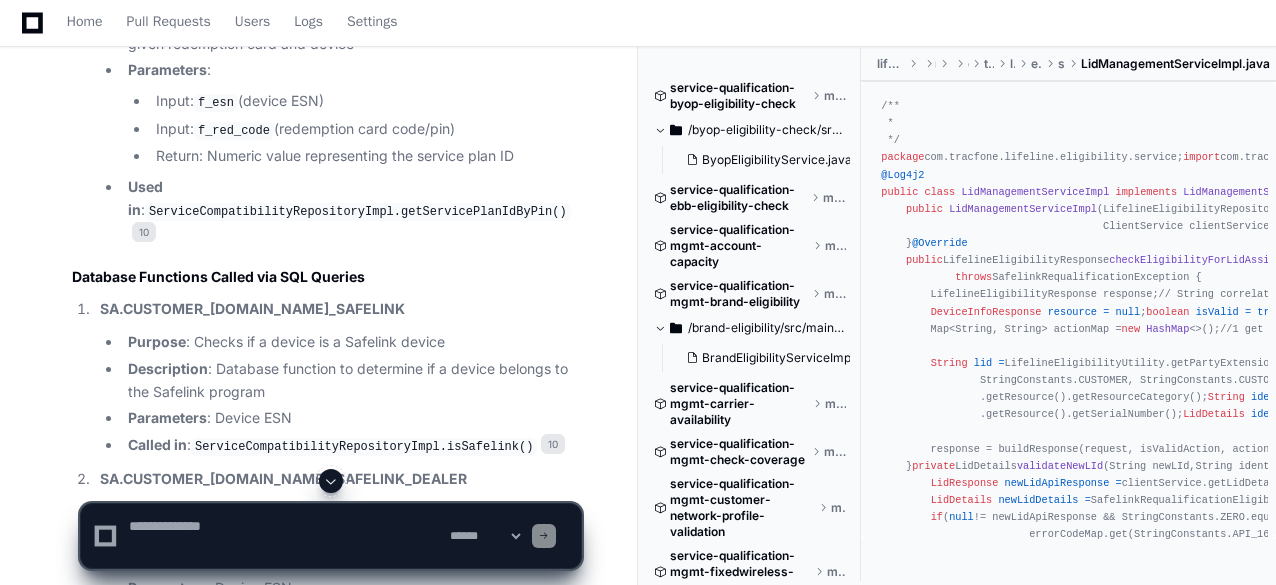 scroll, scrollTop: 0, scrollLeft: 0, axis: both 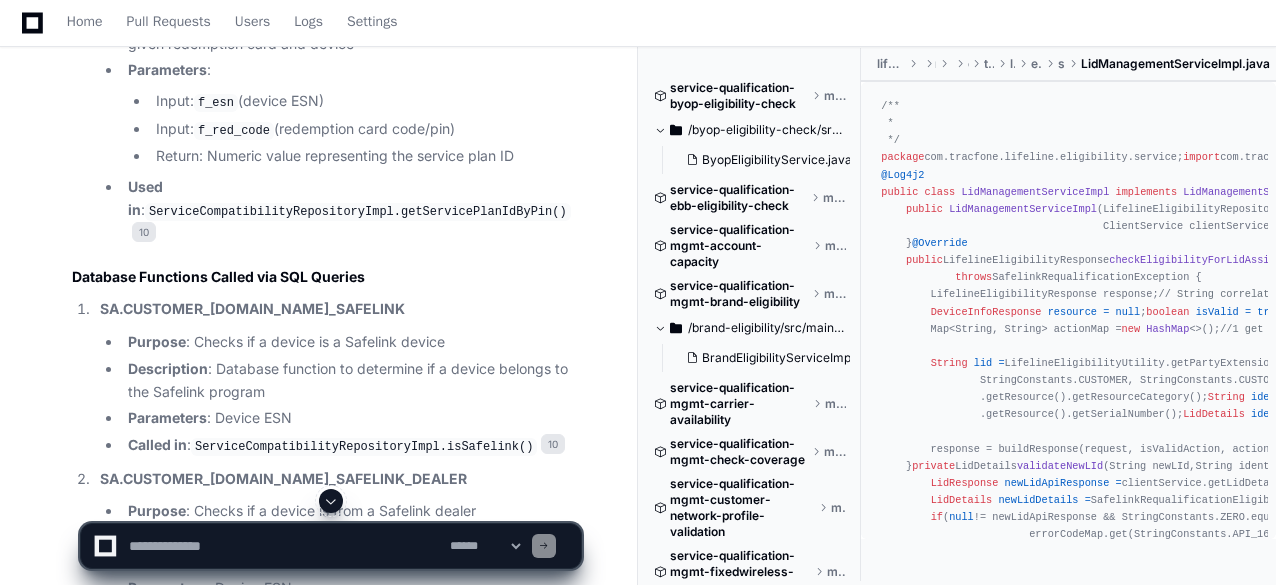 click on "Stored Procedures Used in Service Compatibility Code
The Service Compatibility component relies on several stored procedures and database functions to perform its validation and compatibility checks. Here's a comprehensive list of all the stored procedures and database functions used:
Oracle Stored Procedures
SA.BRAND_X_PKG.VALIDATE_RED_CARD_SP
Purpose : Primary validation of redemption cards
Description : Performs comprehensive validation of service cards/pins against devices
Parameters :
Input:  ip_red_card_code  (card/pin number)
Input:  ip_smpnumber  (SMP number)
Input:  ip_source_system  (source system identifier)
Input:  ip_esn  (device ESN)
Input:  ip_bus_org_id  (brand name)
Input:  ip_client_id  (client ID)
Output:  op_available_capacity  (available capacity)
Output:  op_refcursor  (detailed card information)
Output:  op_err_code  (error code)
Output:  op_err_msg  (error message)
Used in :  ServiceCompatibilityRepositoryImpl.validateRedemptionCard() 10" 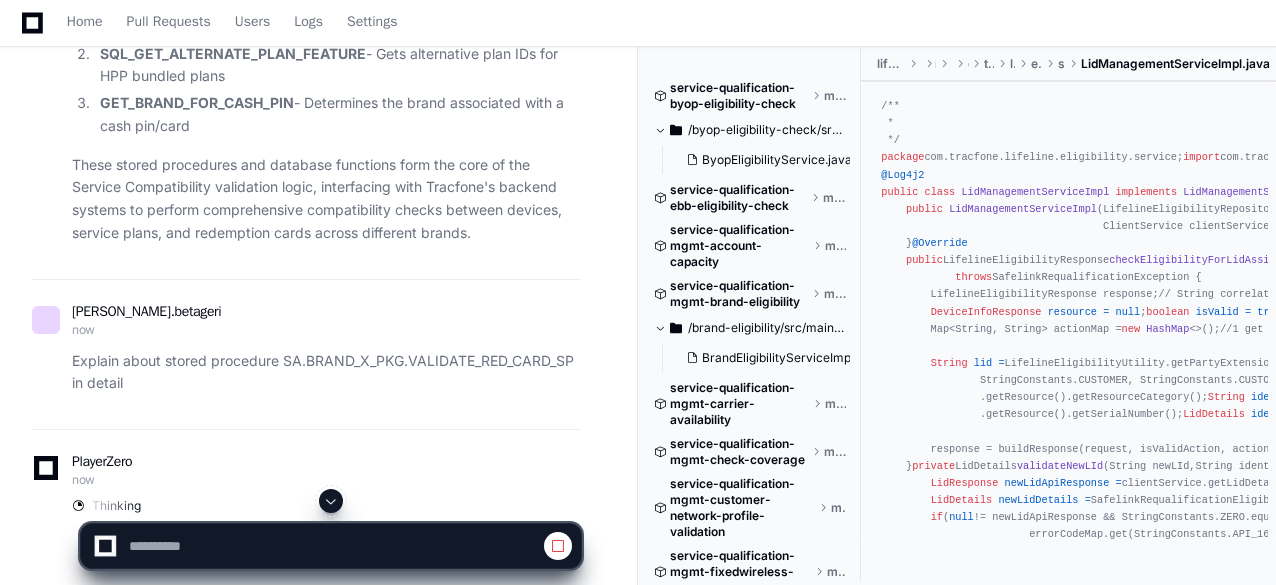scroll, scrollTop: 14466, scrollLeft: 0, axis: vertical 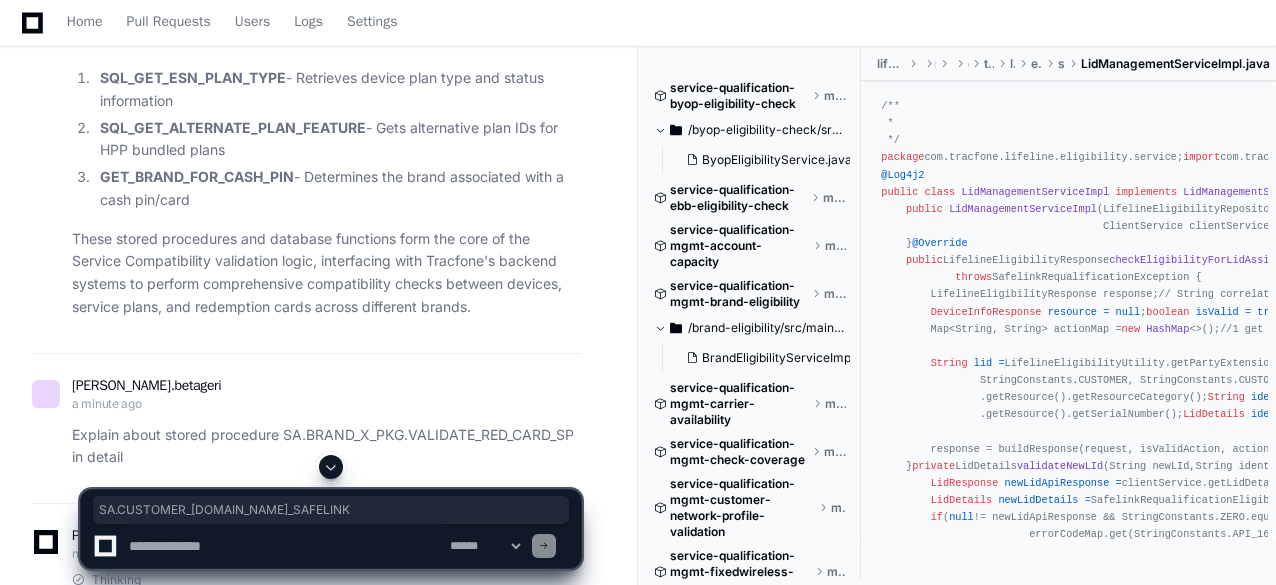 drag, startPoint x: 101, startPoint y: 91, endPoint x: 340, endPoint y: 97, distance: 239.0753 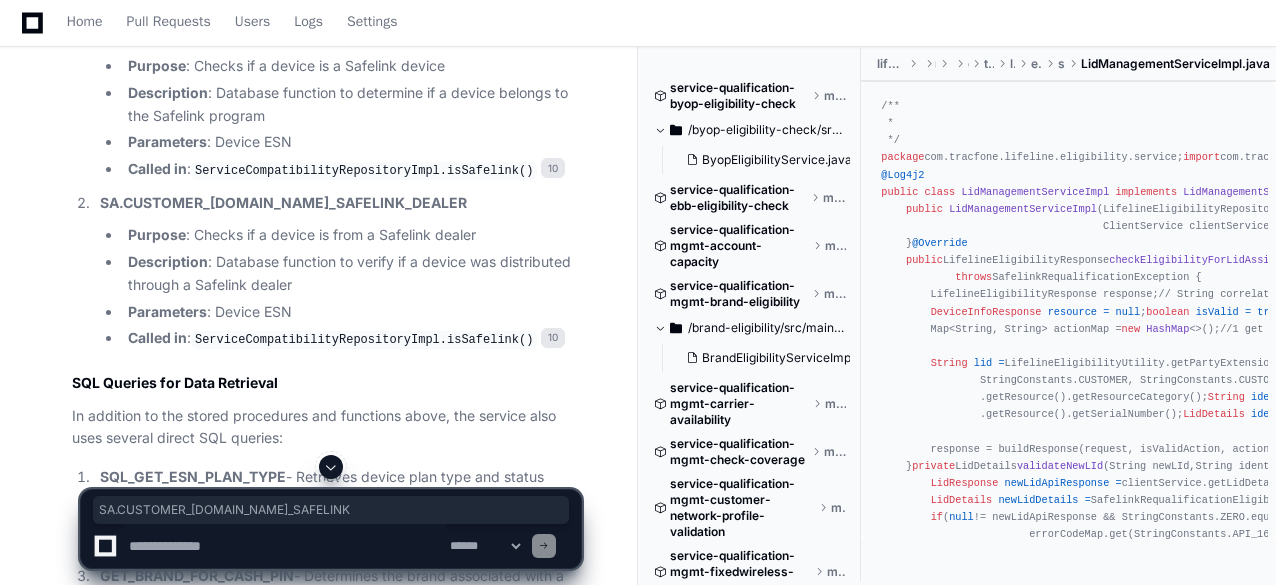 scroll, scrollTop: 14364, scrollLeft: 0, axis: vertical 